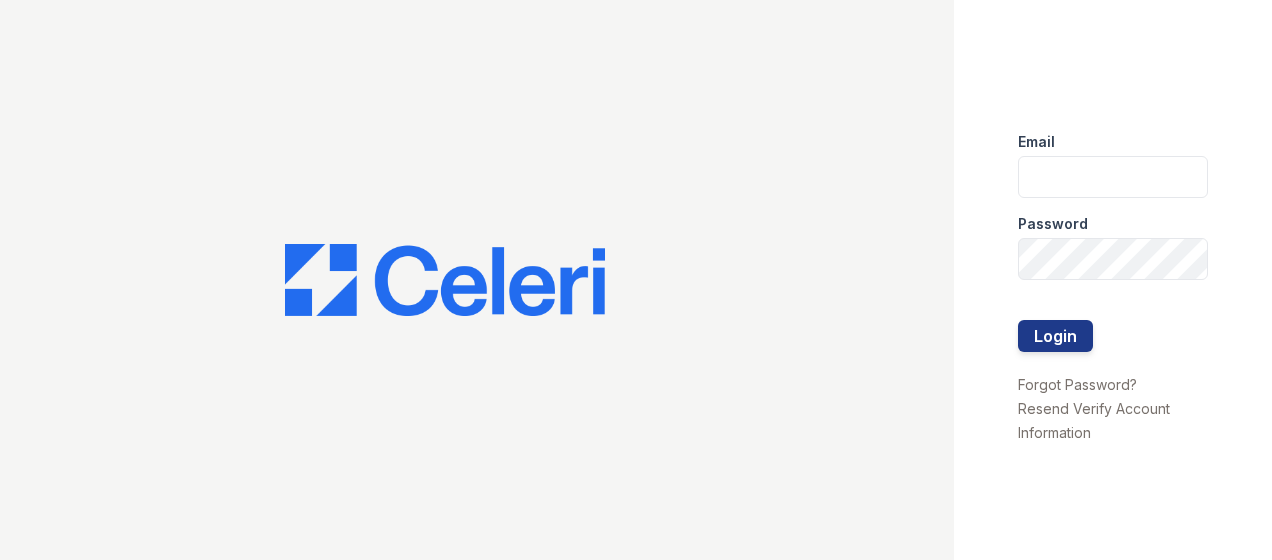 scroll, scrollTop: 0, scrollLeft: 0, axis: both 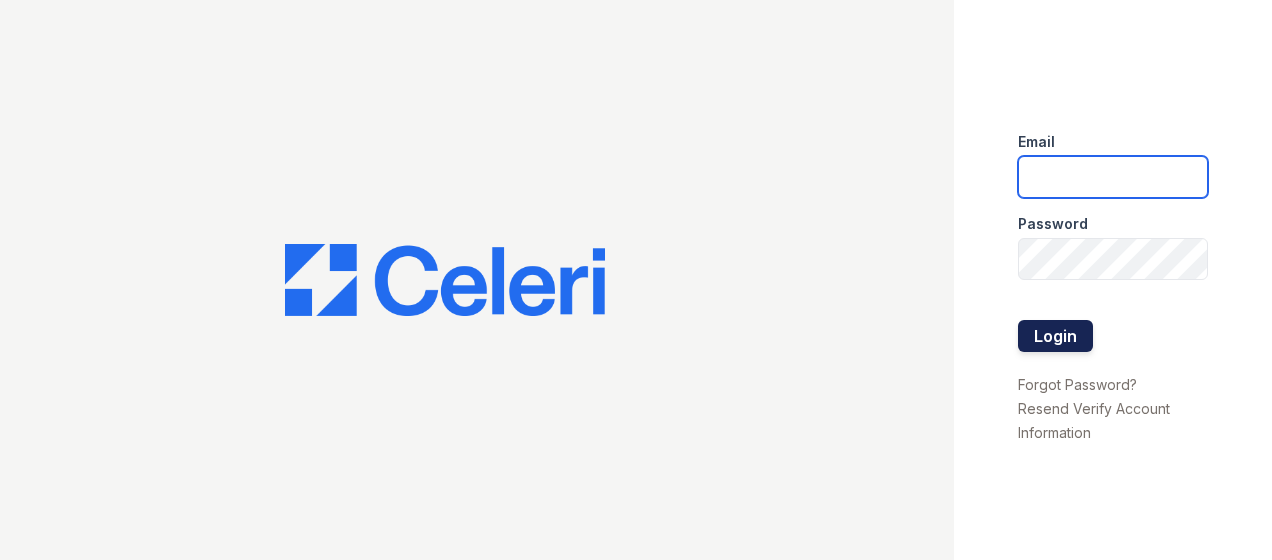 type on "Arrivesilverspring@trinity-pm.com" 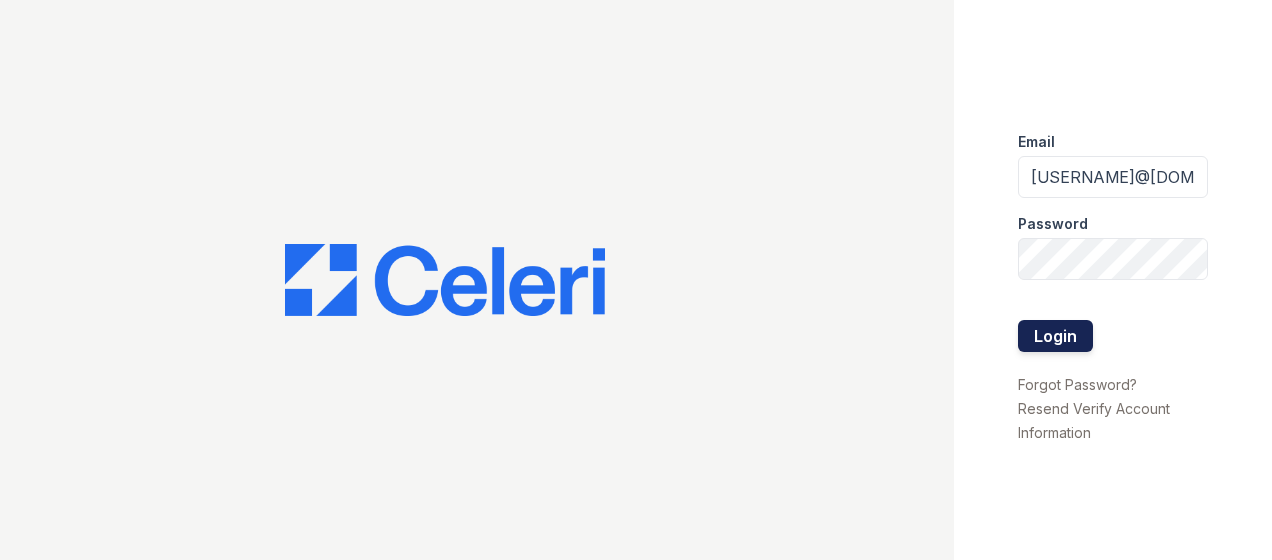 click on "Login" at bounding box center [1055, 336] 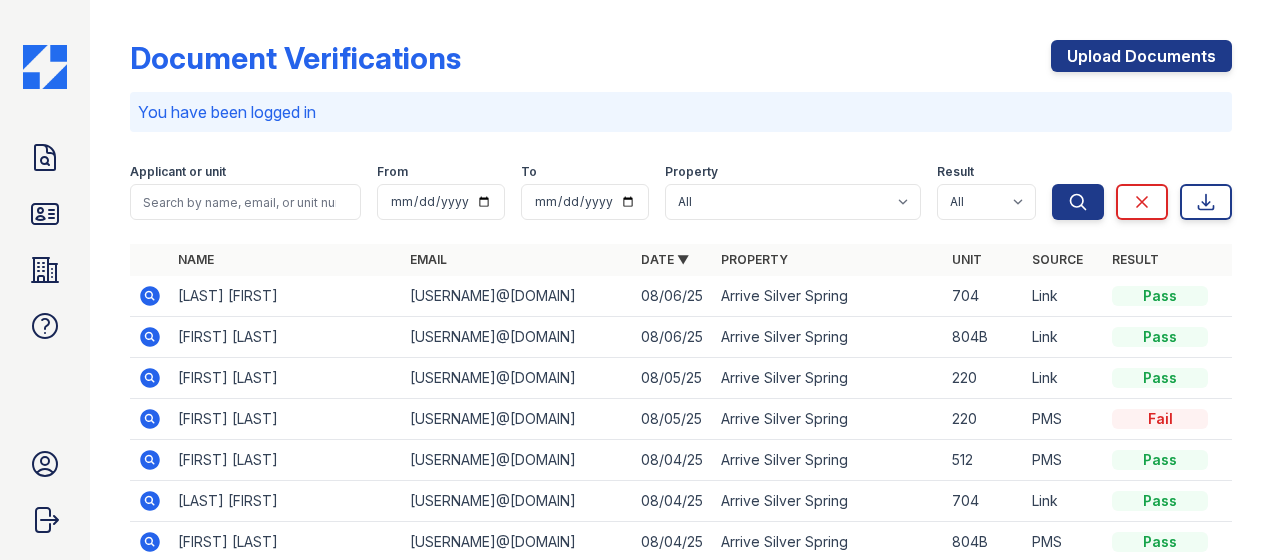 scroll, scrollTop: 0, scrollLeft: 0, axis: both 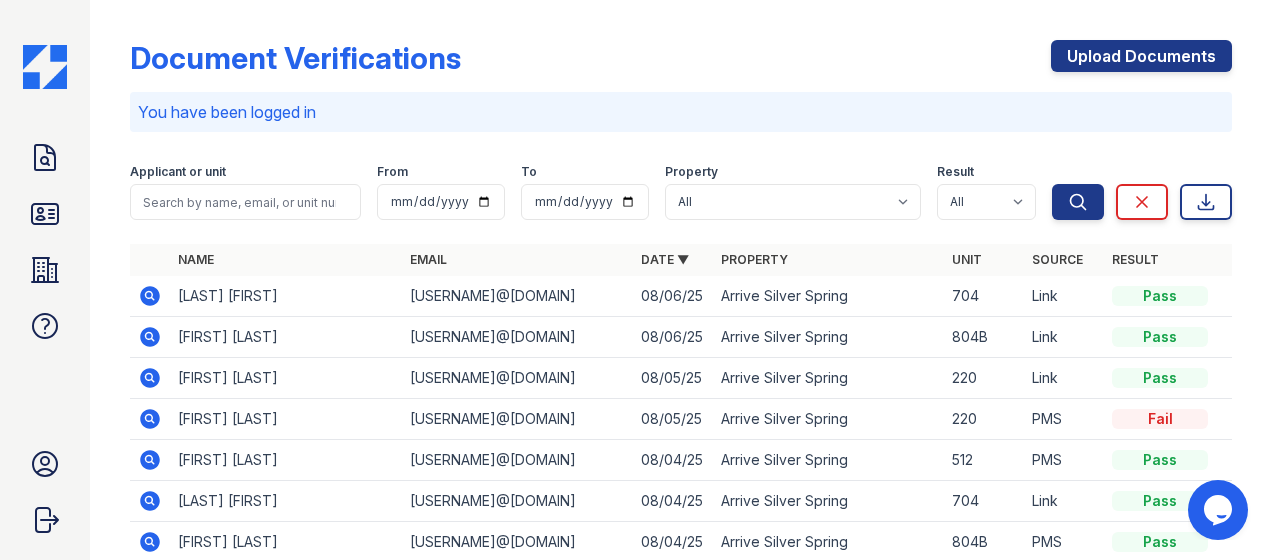 click 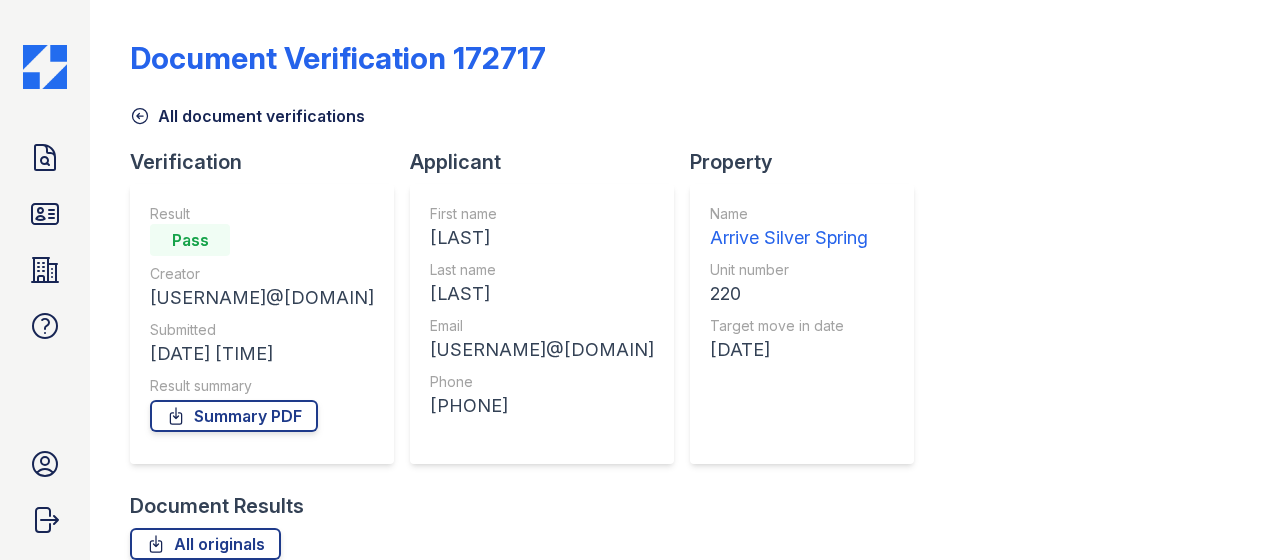scroll, scrollTop: 0, scrollLeft: 0, axis: both 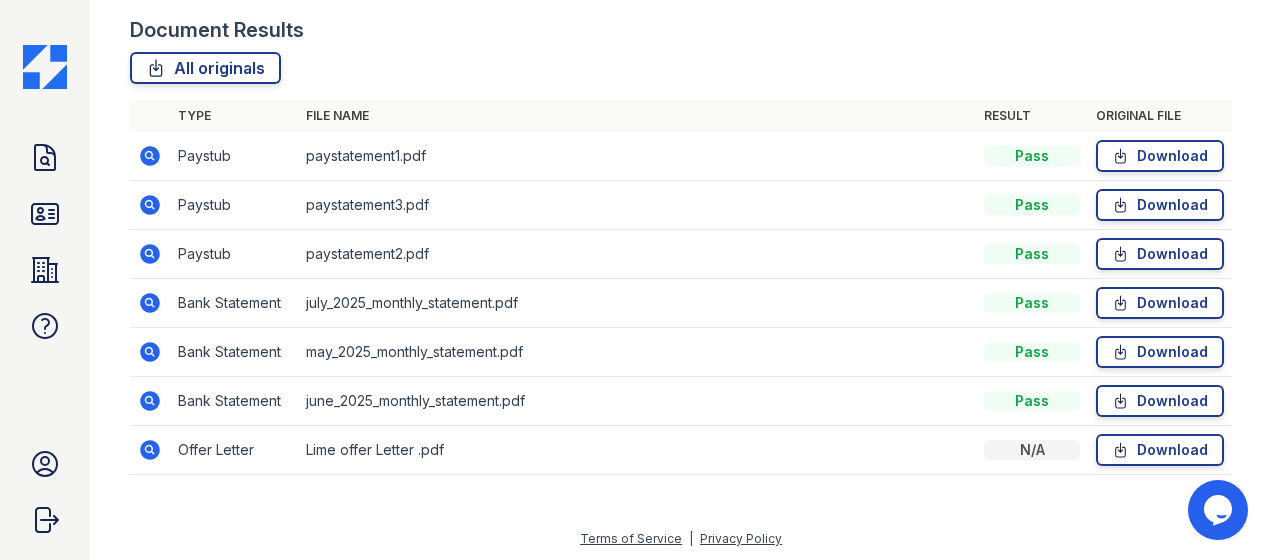 click 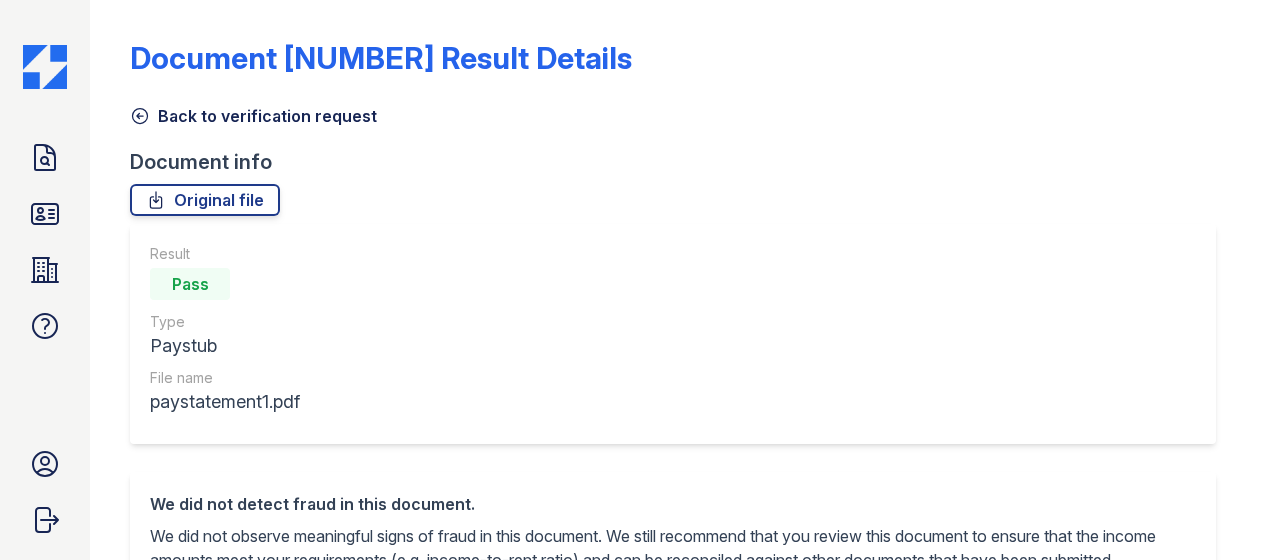 scroll, scrollTop: 0, scrollLeft: 0, axis: both 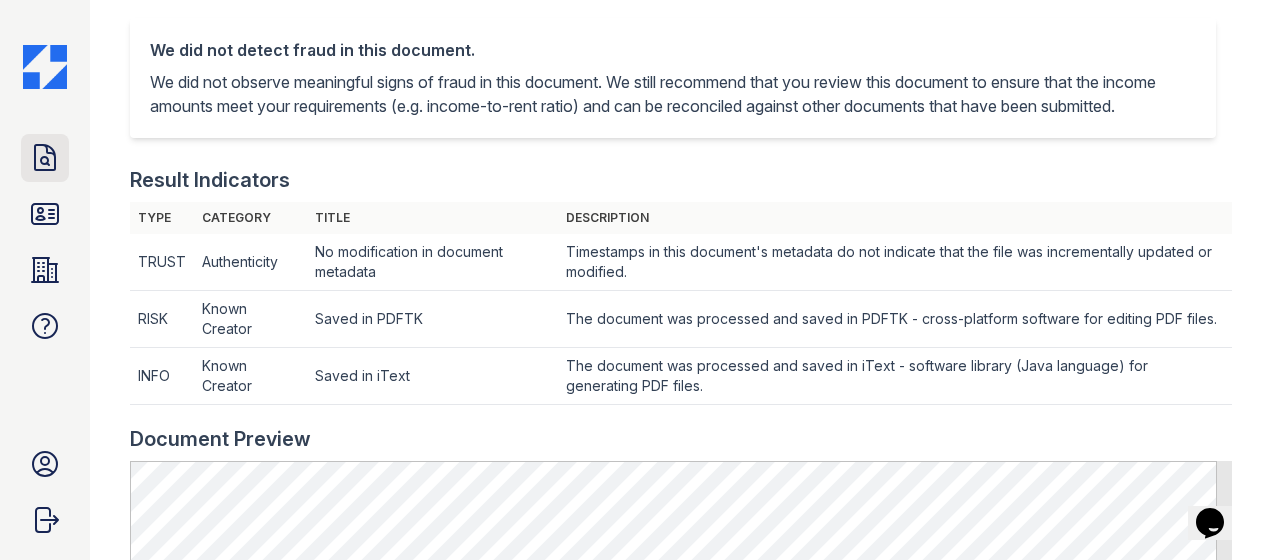 click 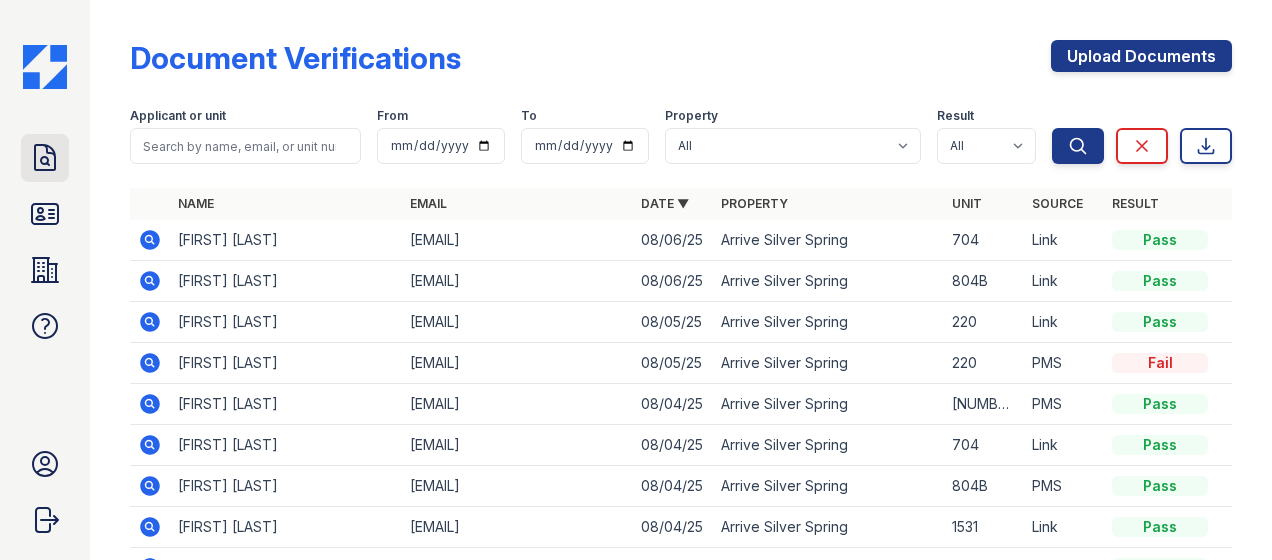 click 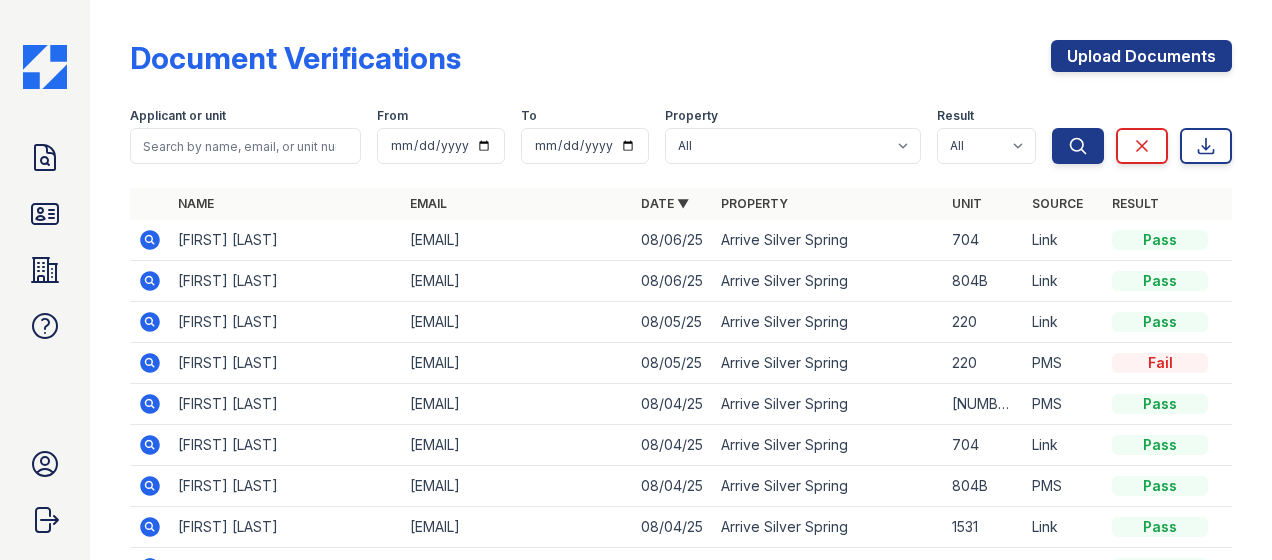 click 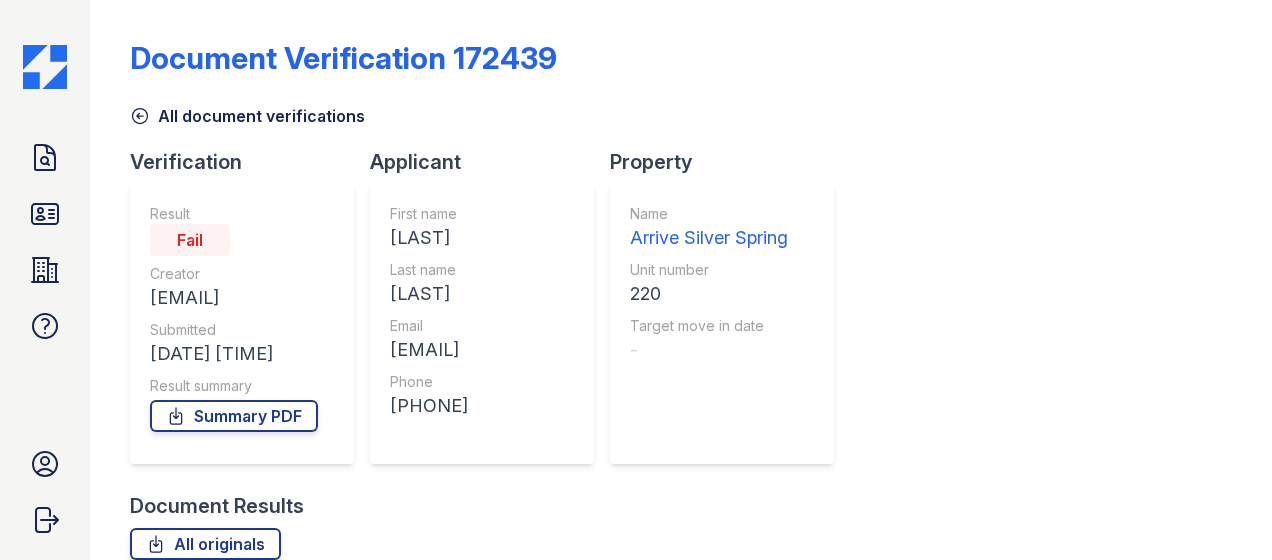 scroll, scrollTop: 0, scrollLeft: 0, axis: both 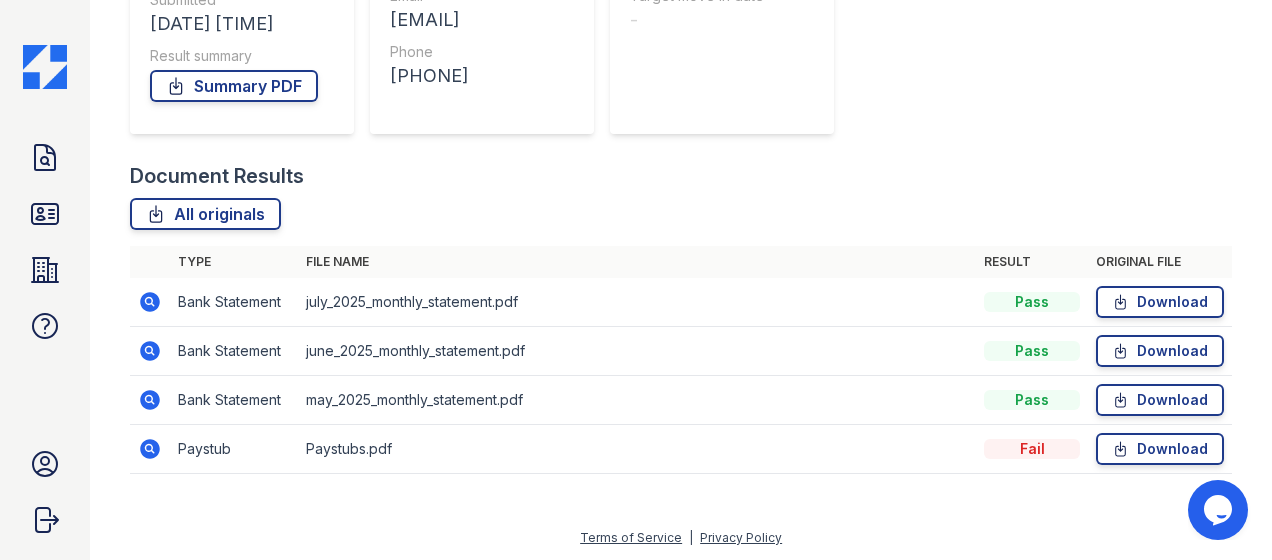 click 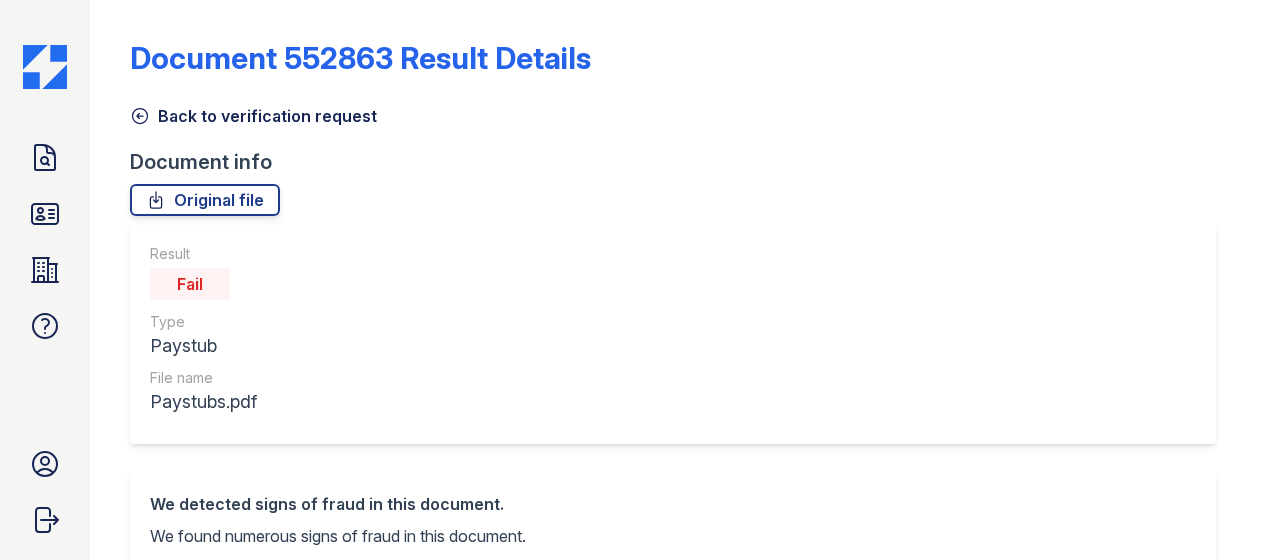 scroll, scrollTop: 0, scrollLeft: 0, axis: both 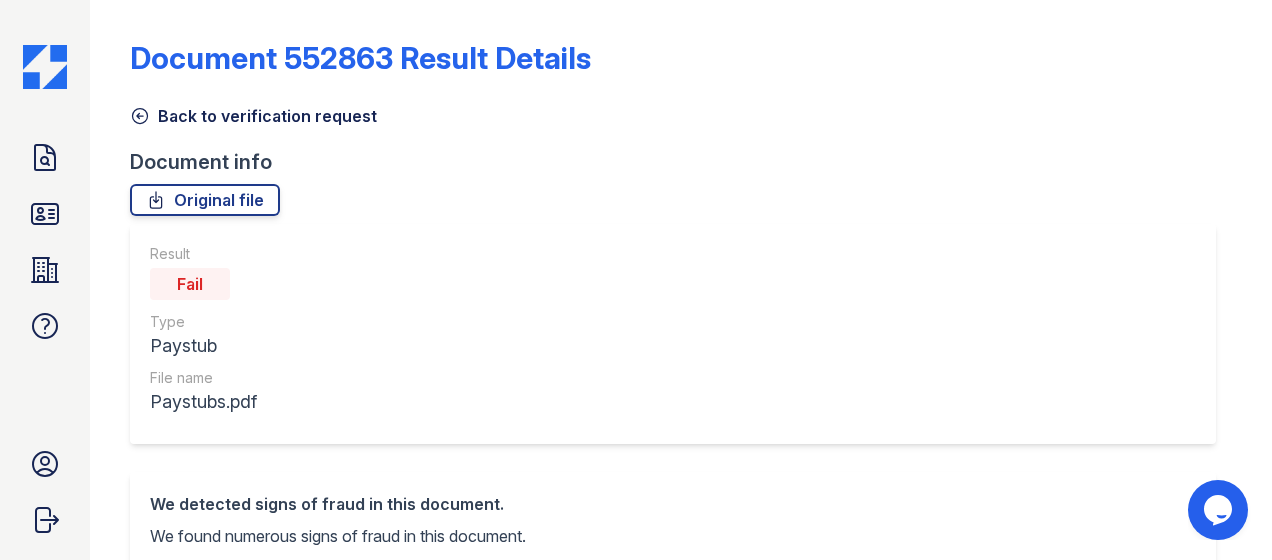 click 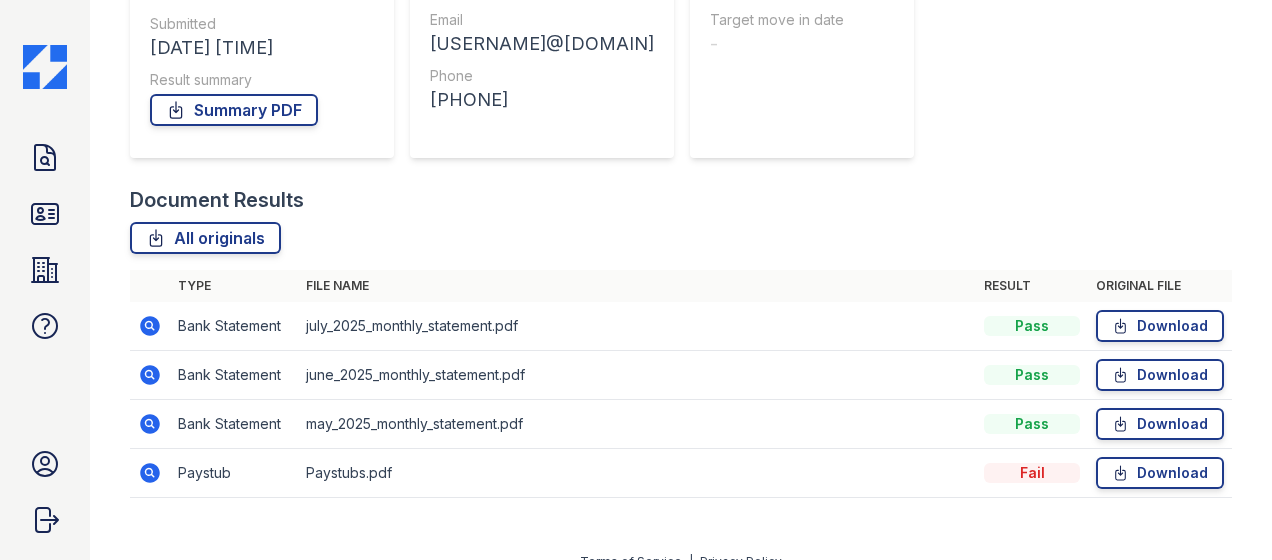 scroll, scrollTop: 330, scrollLeft: 0, axis: vertical 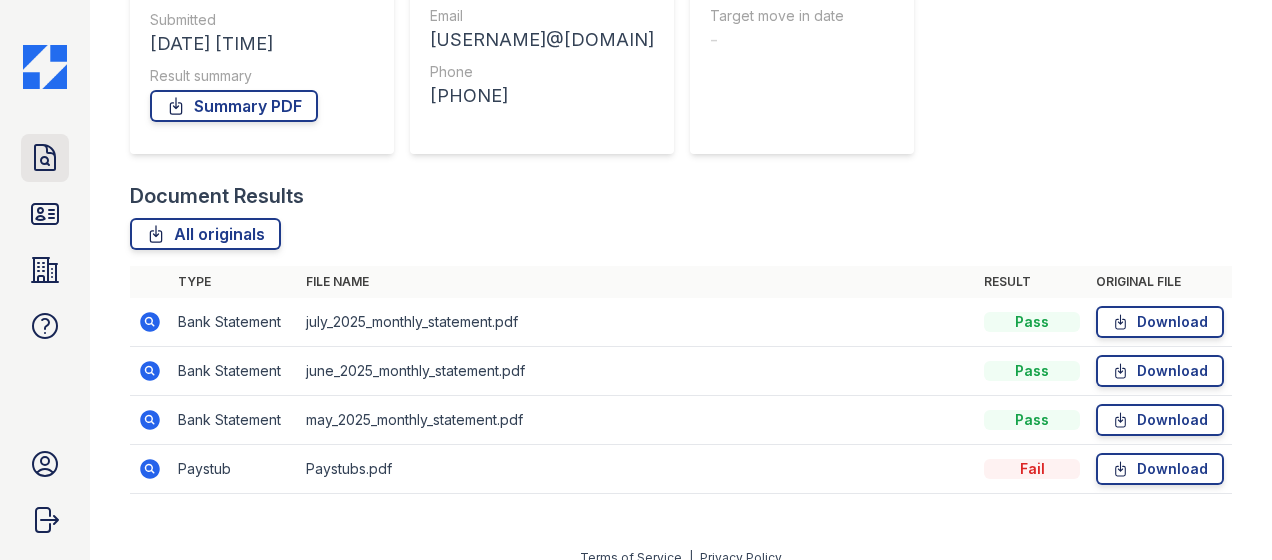 click 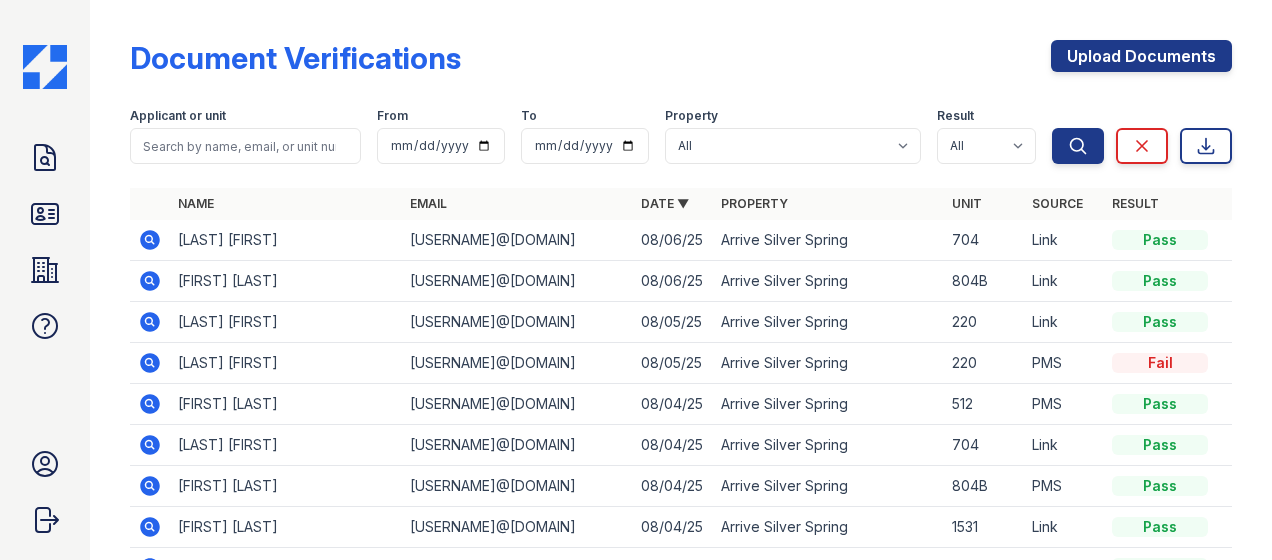 click 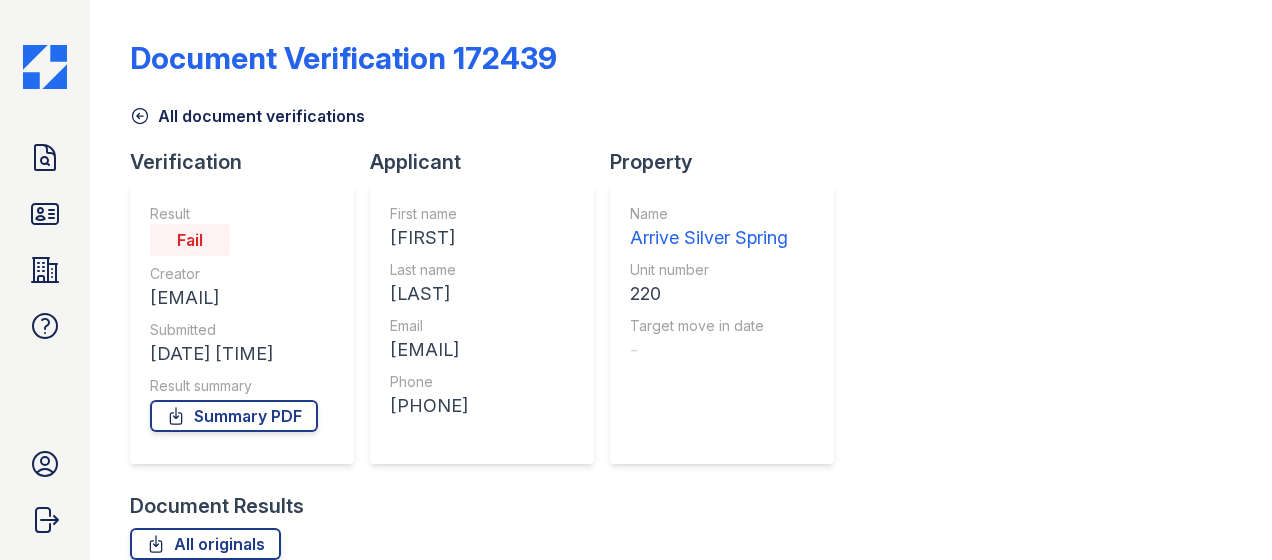 scroll, scrollTop: 0, scrollLeft: 0, axis: both 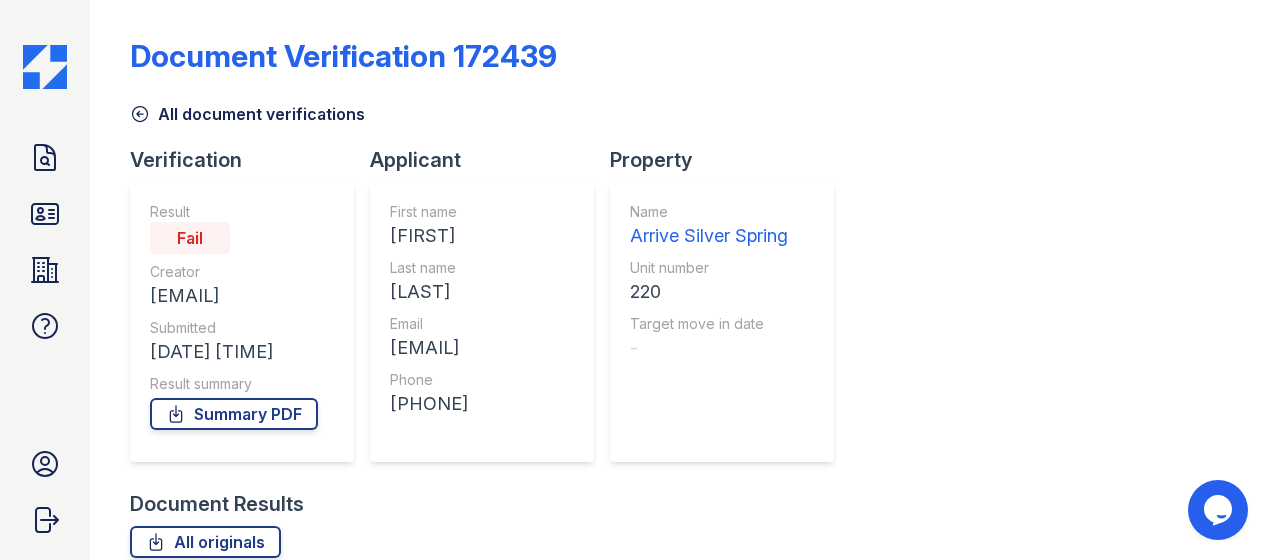 click 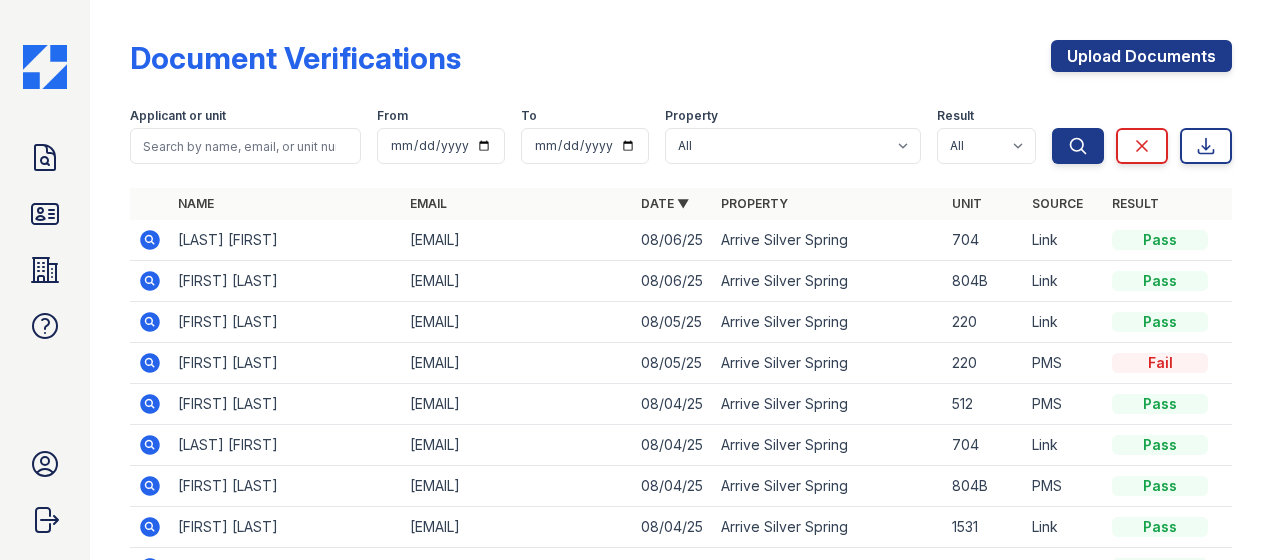 click 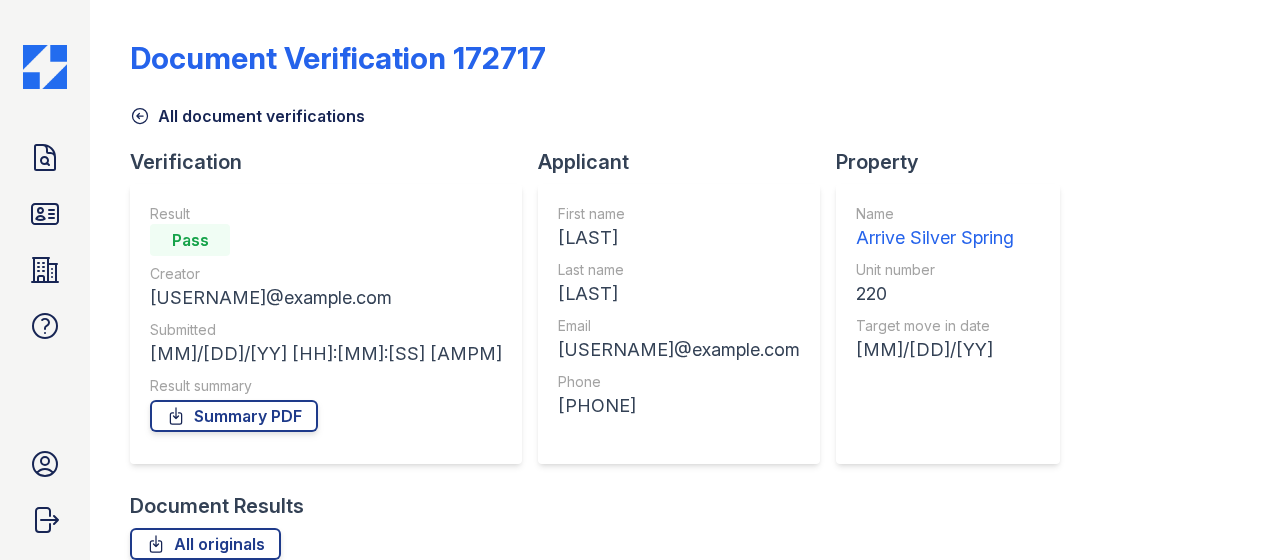 scroll, scrollTop: 0, scrollLeft: 0, axis: both 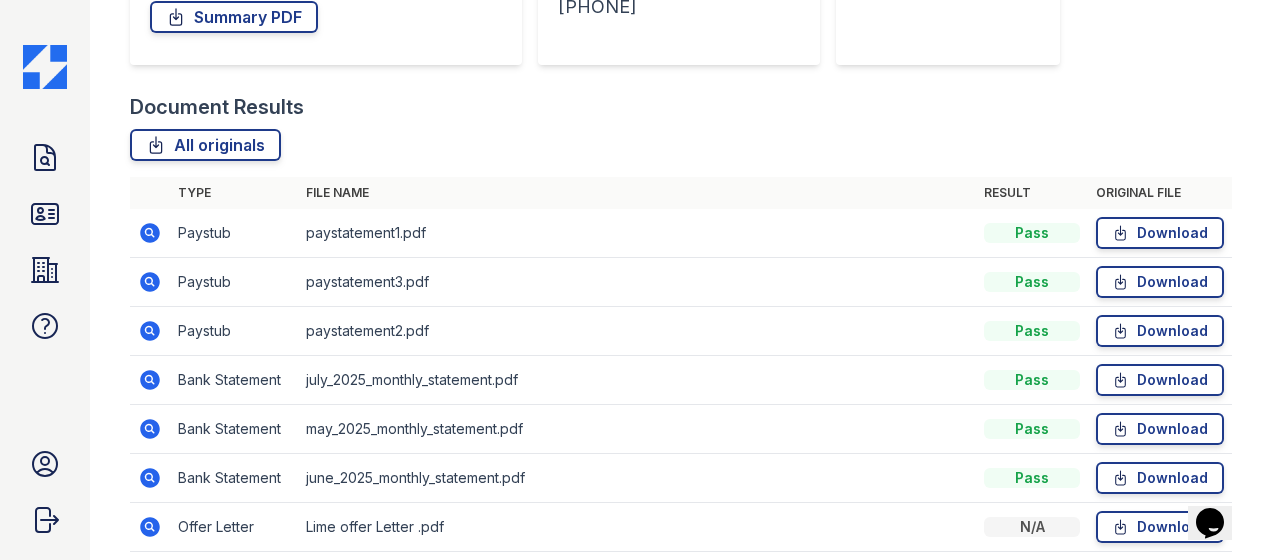 click 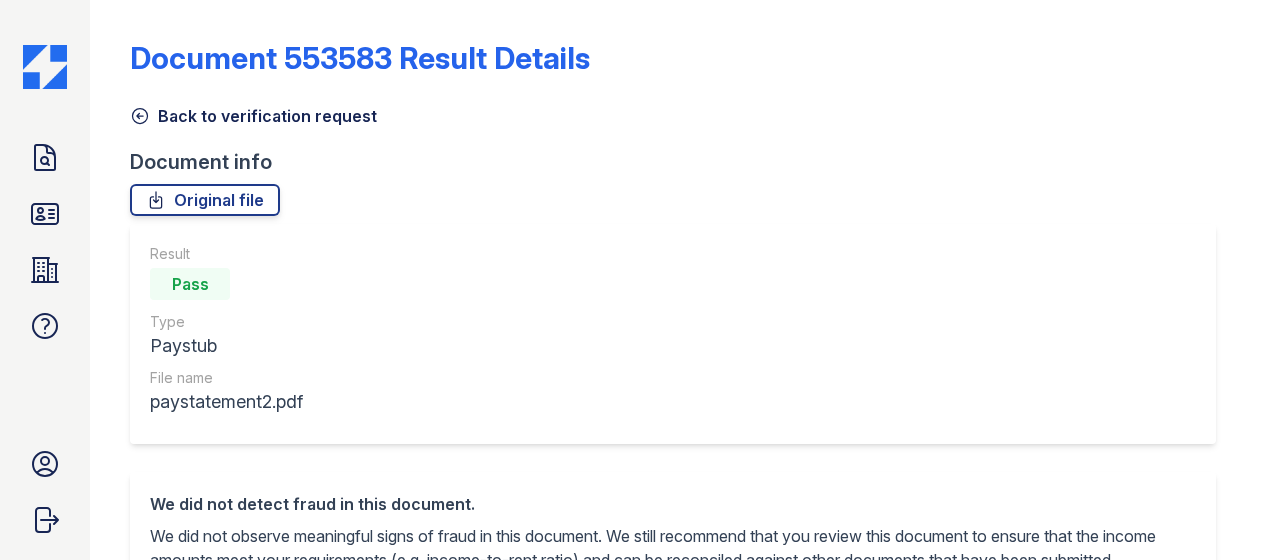 scroll, scrollTop: 0, scrollLeft: 0, axis: both 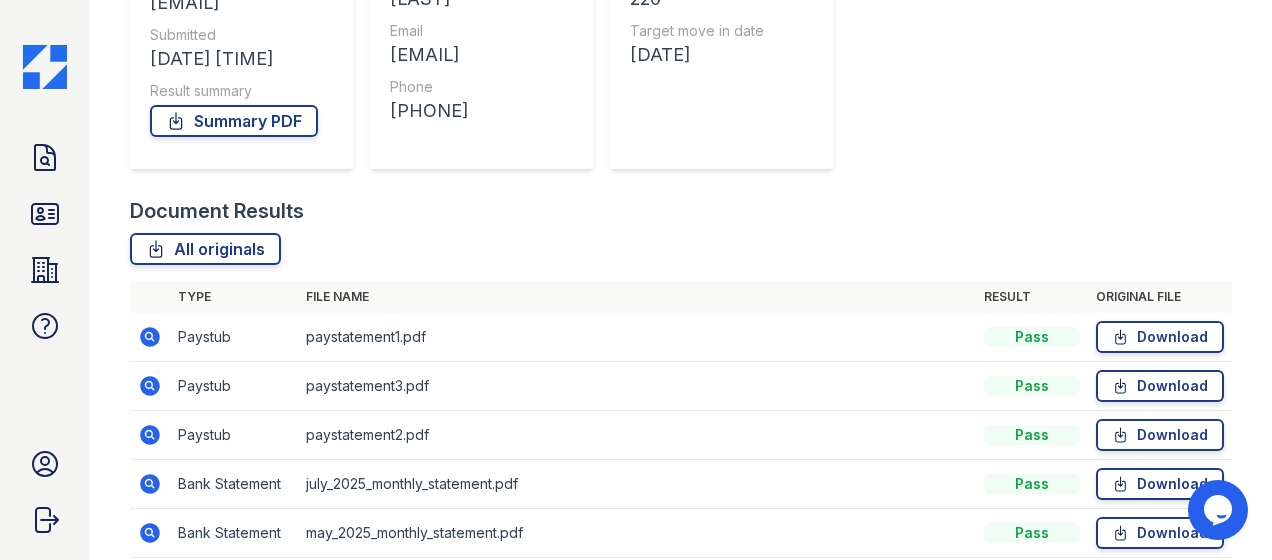 click 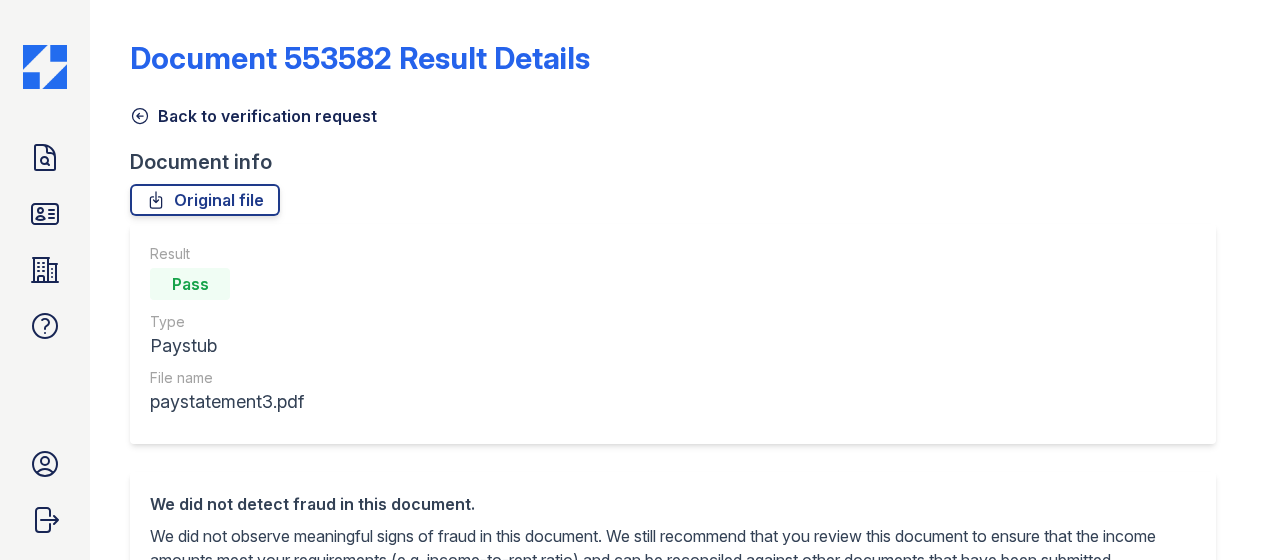 scroll, scrollTop: 0, scrollLeft: 0, axis: both 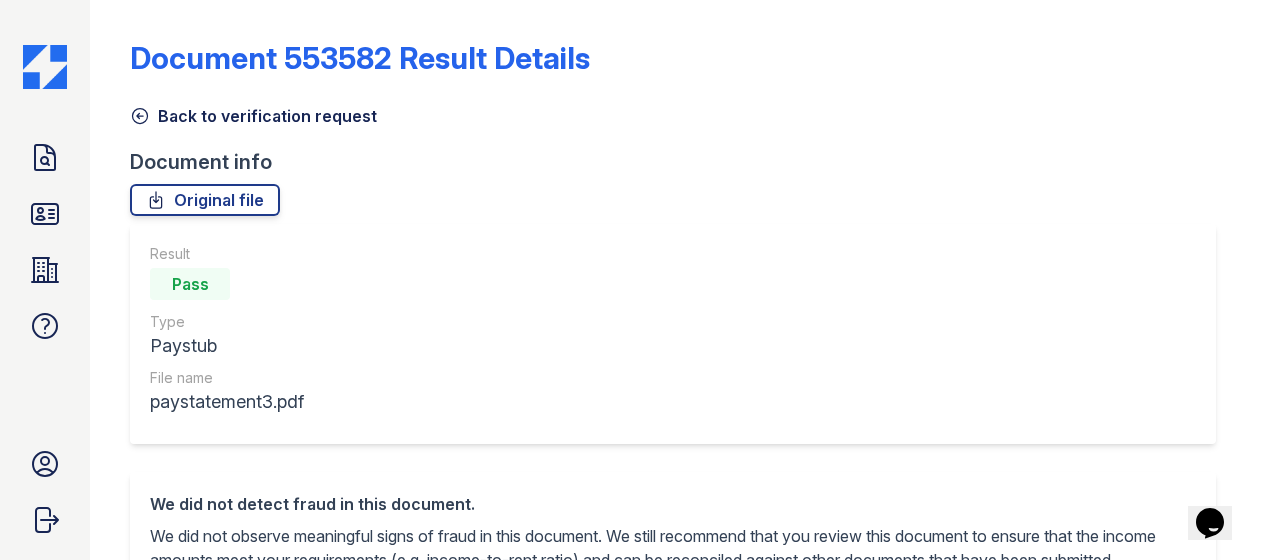 click 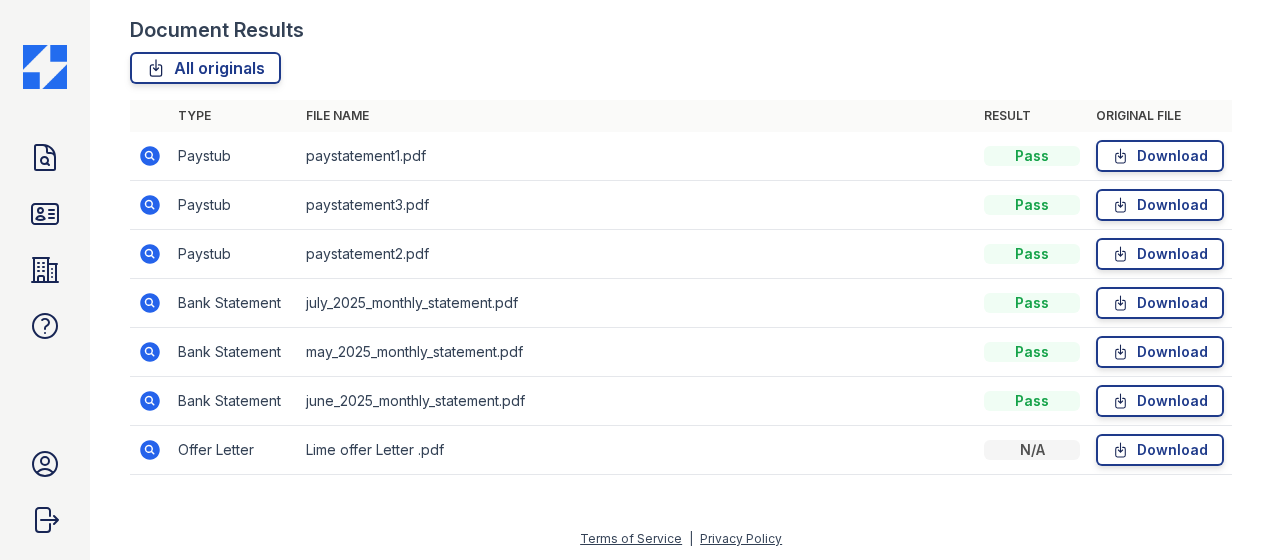 scroll, scrollTop: 476, scrollLeft: 0, axis: vertical 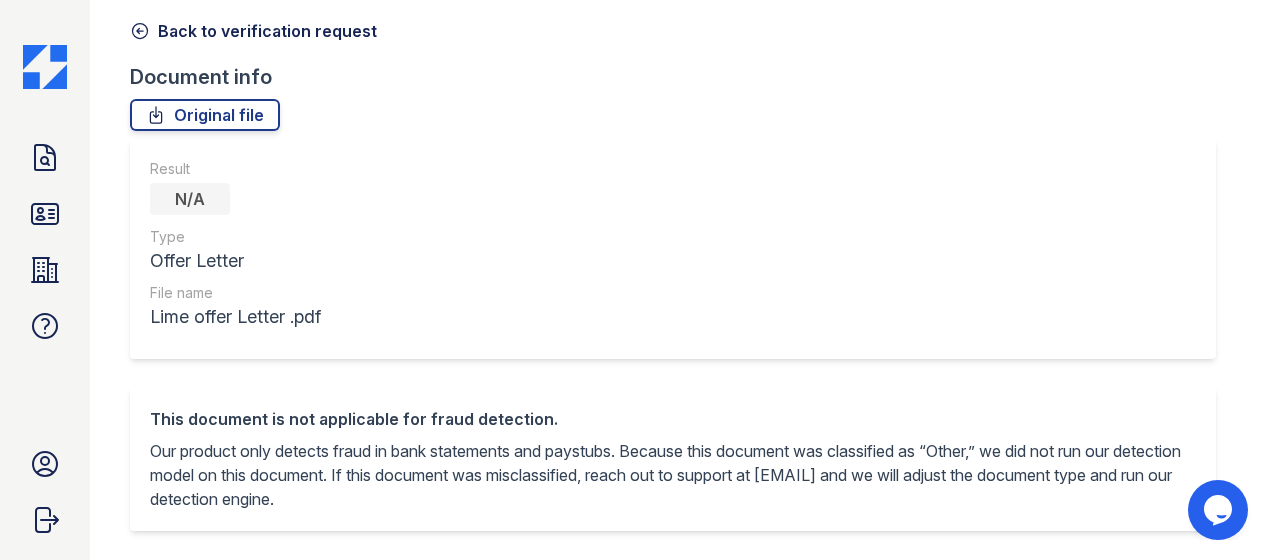 click on "Back to verification request" at bounding box center [253, 31] 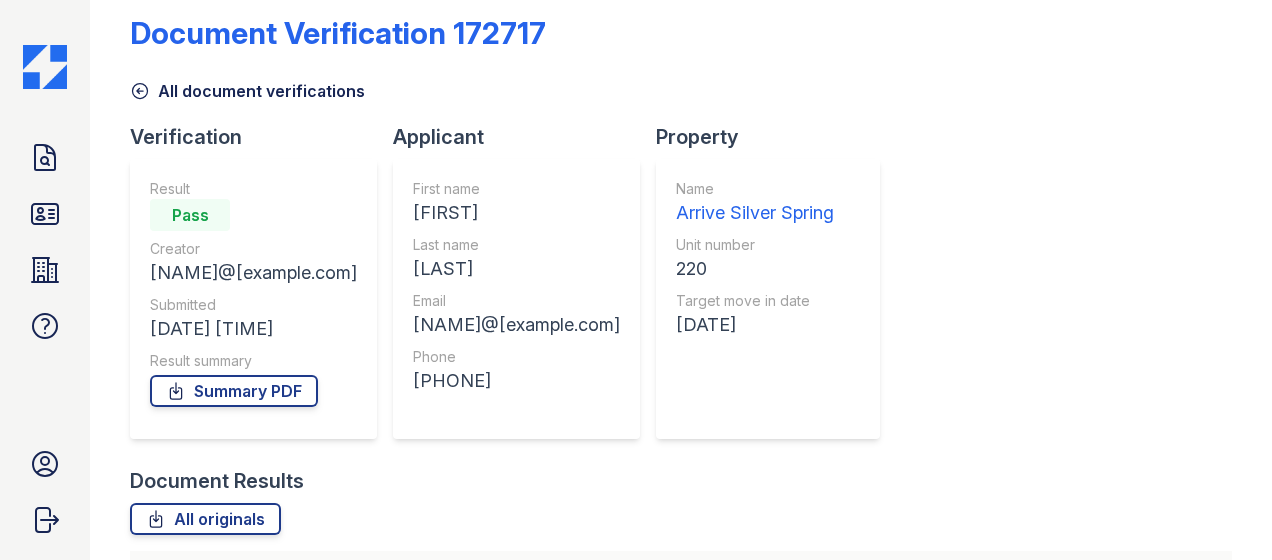 scroll, scrollTop: 0, scrollLeft: 0, axis: both 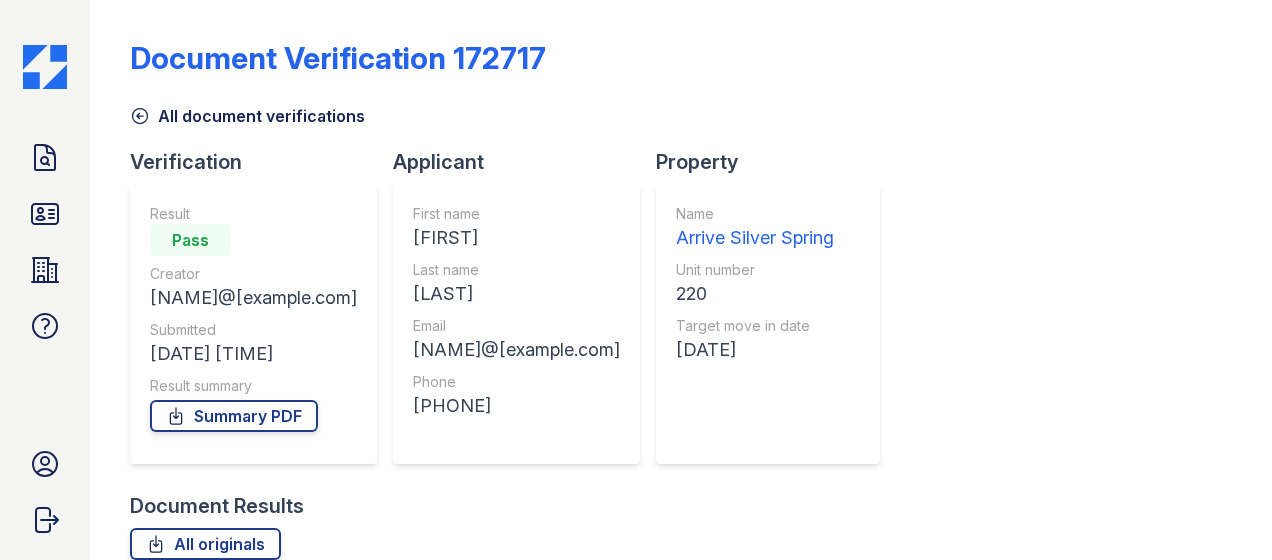 click 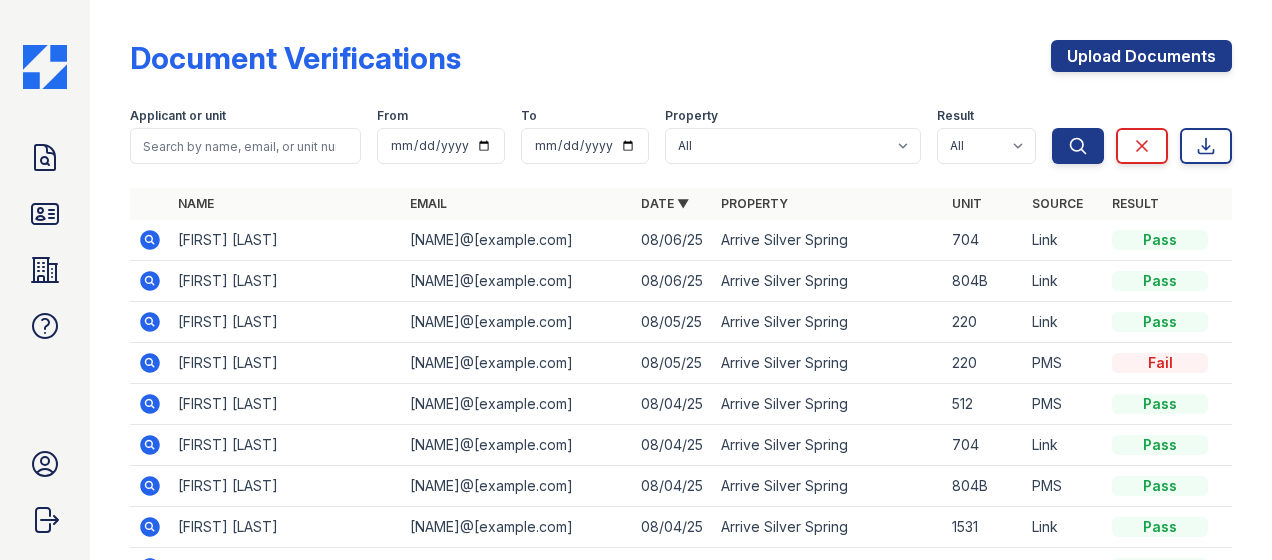 click 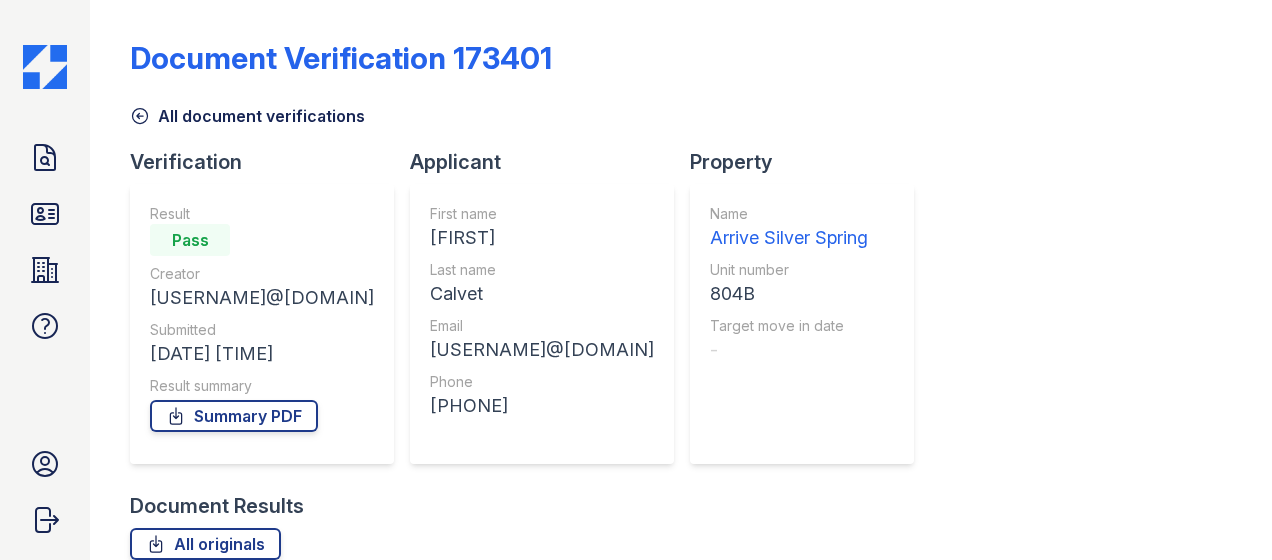 scroll, scrollTop: 0, scrollLeft: 0, axis: both 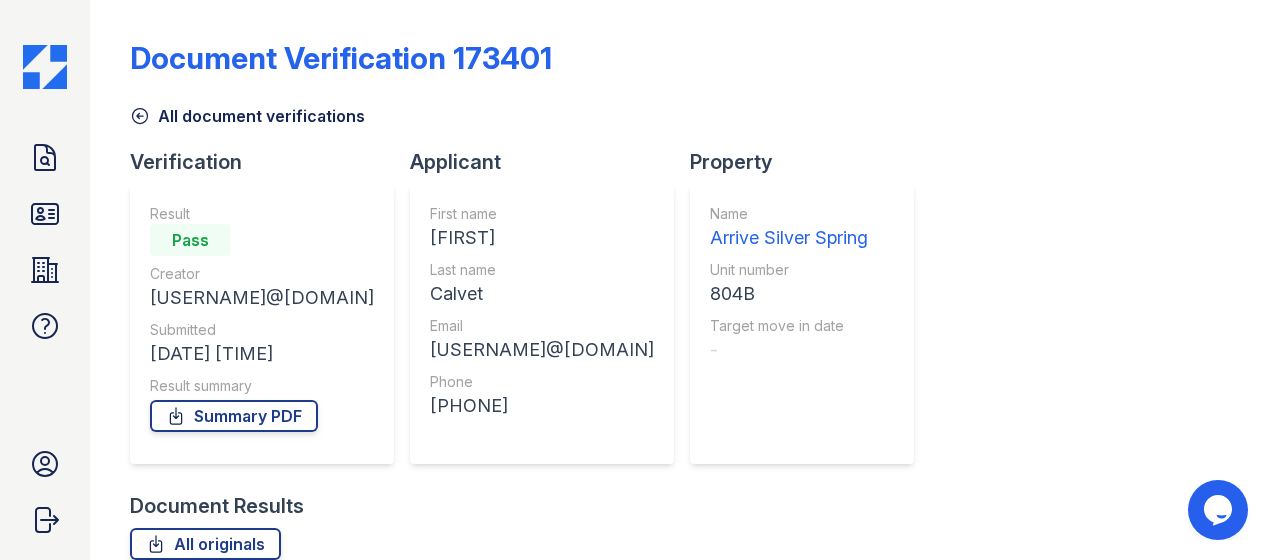 click 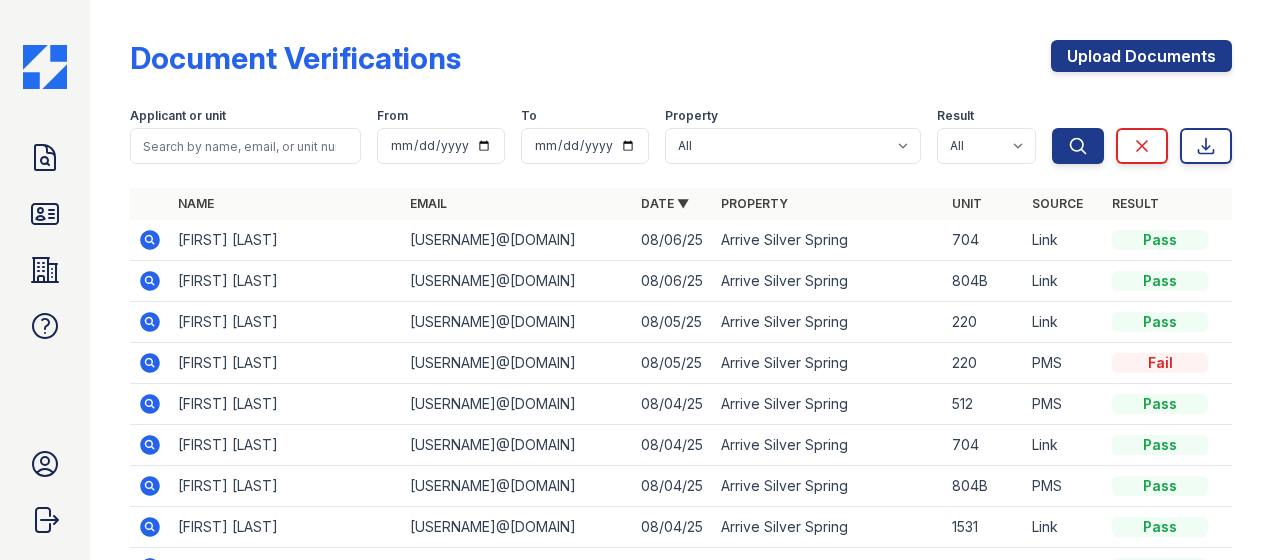 click 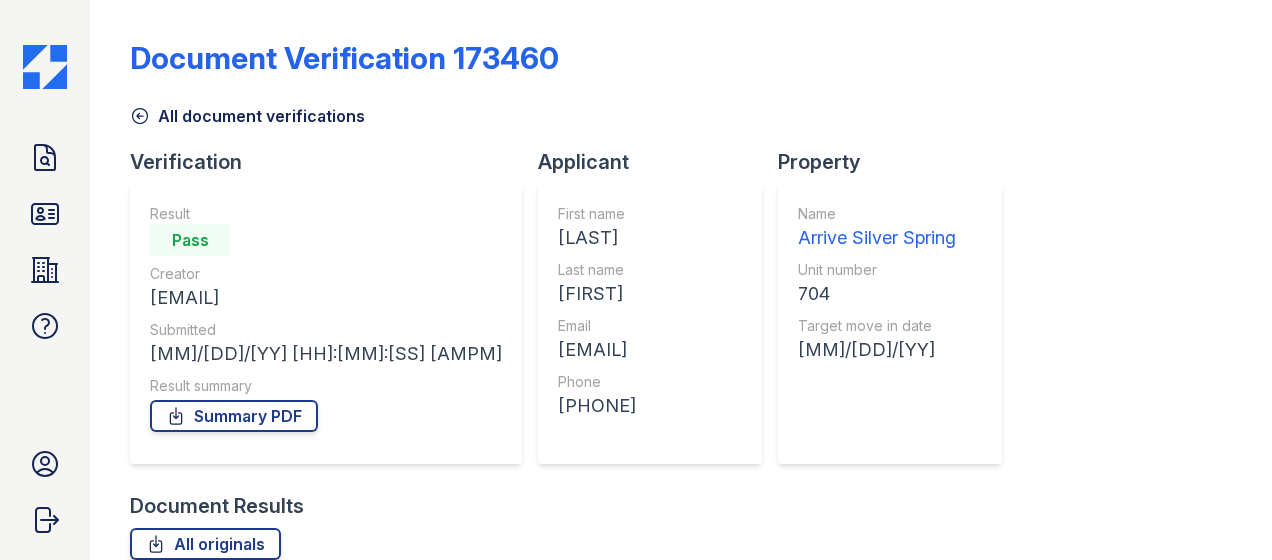 scroll, scrollTop: 0, scrollLeft: 0, axis: both 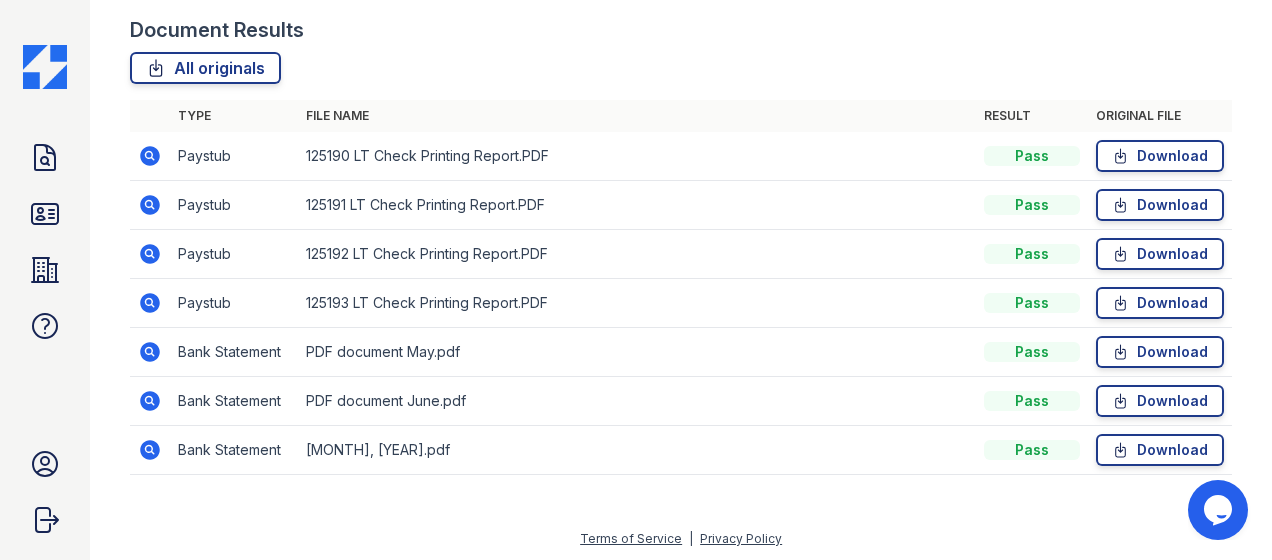 click 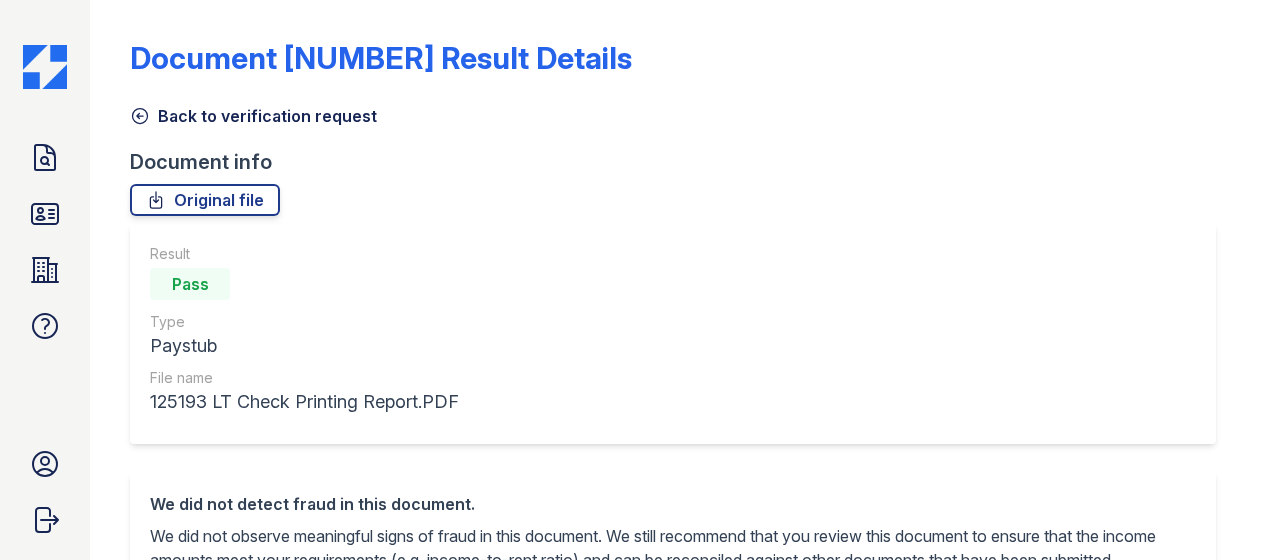 scroll, scrollTop: 0, scrollLeft: 0, axis: both 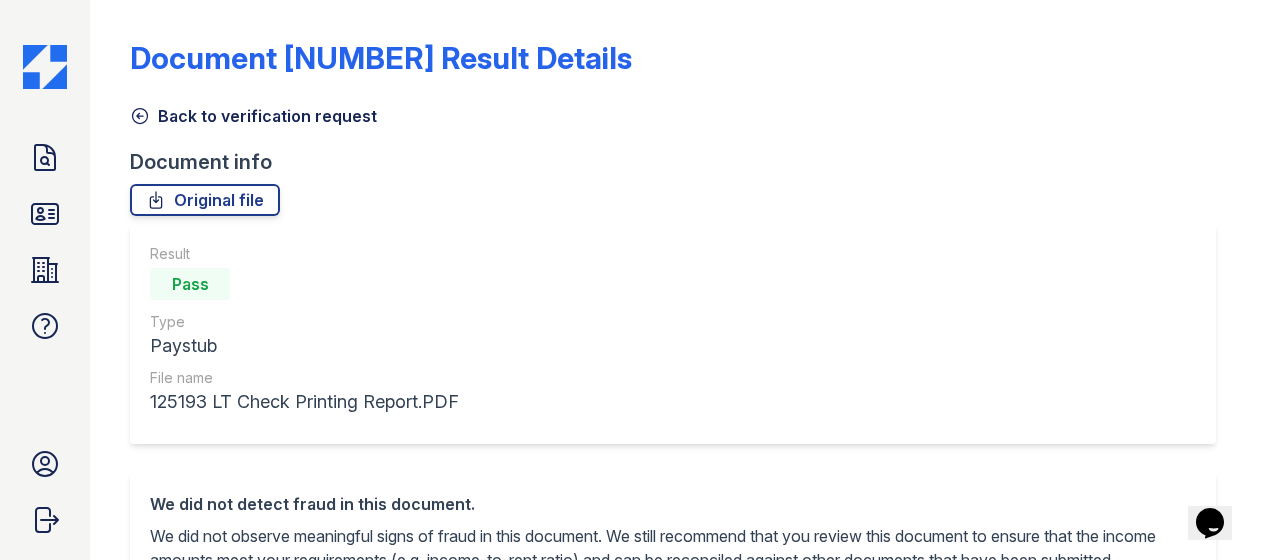 click 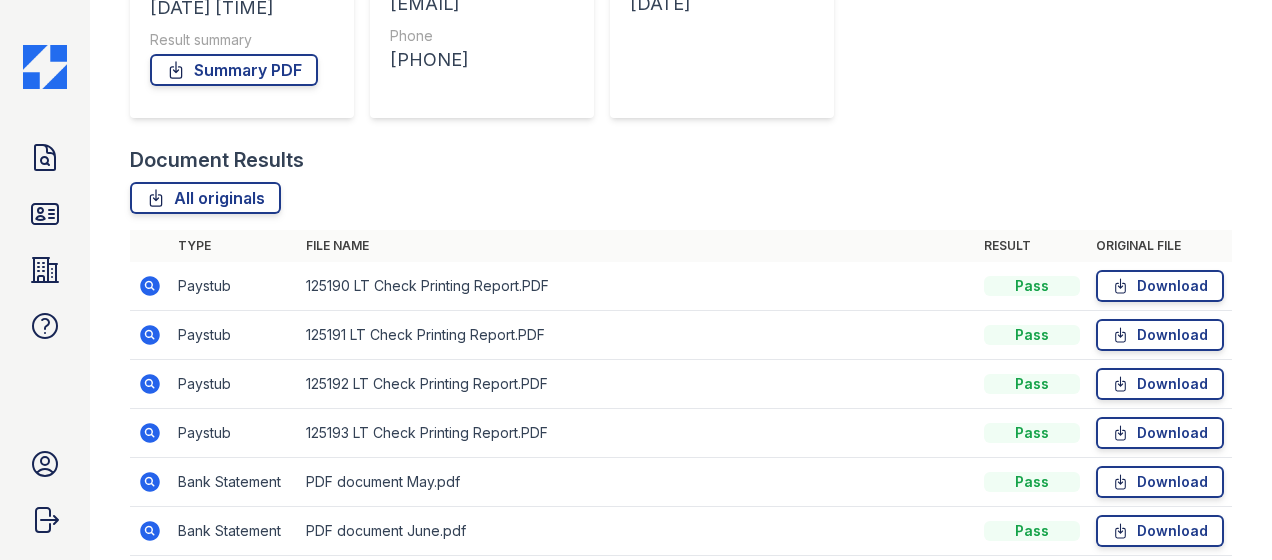 scroll, scrollTop: 345, scrollLeft: 0, axis: vertical 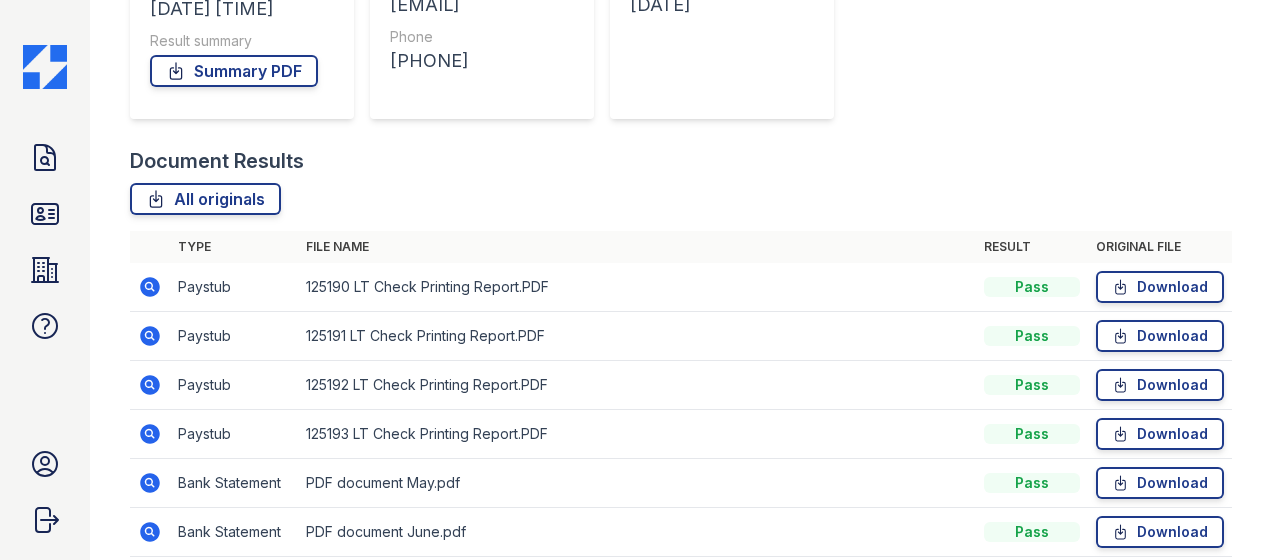 click 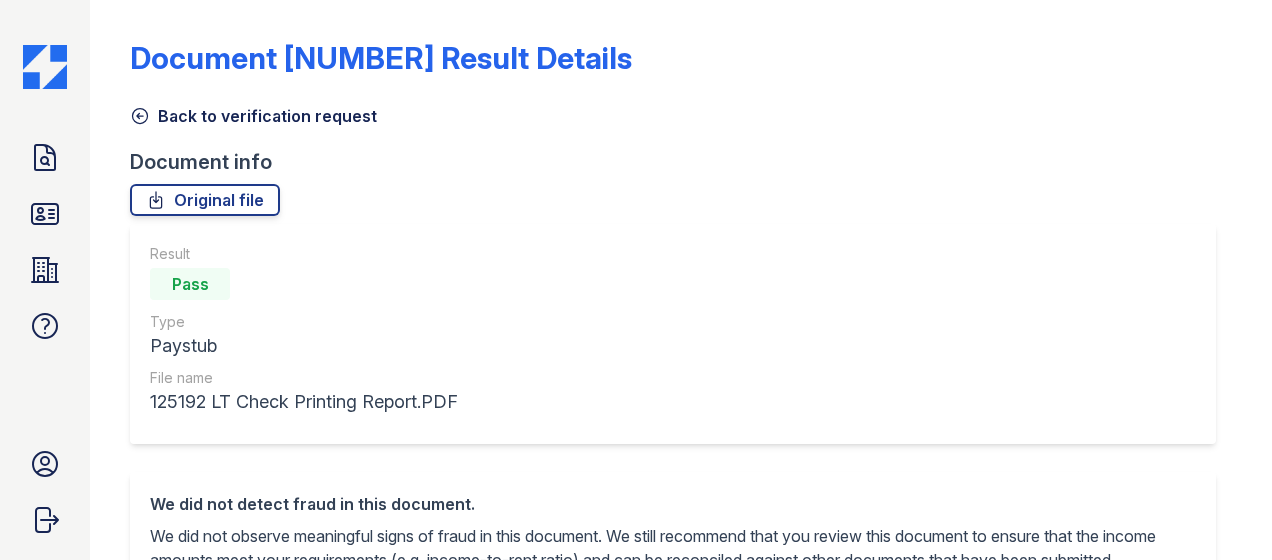scroll, scrollTop: 0, scrollLeft: 0, axis: both 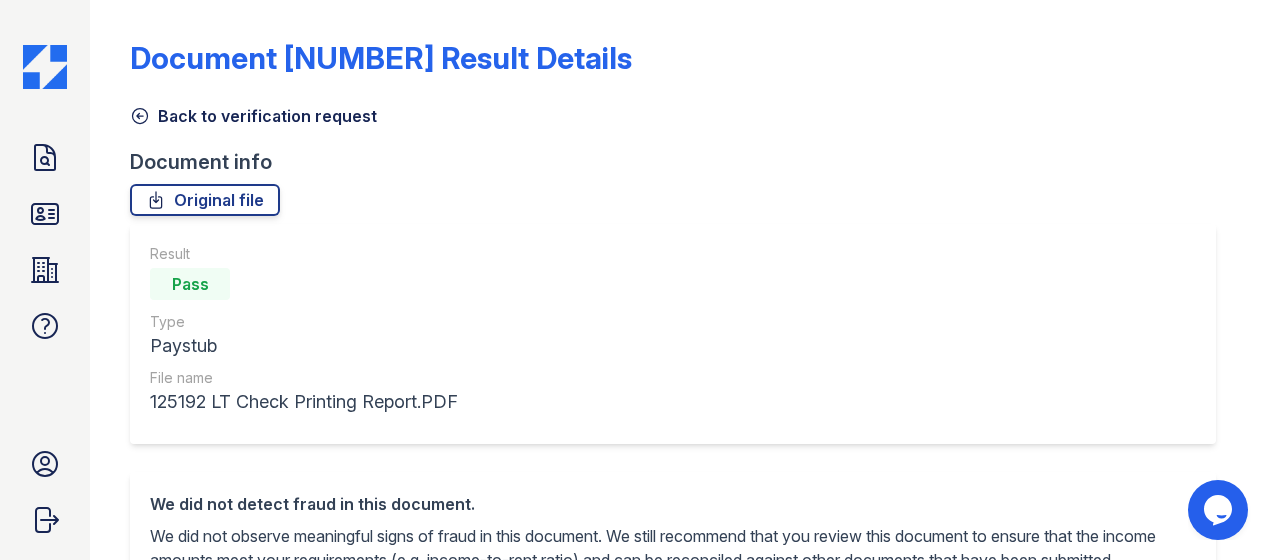 click 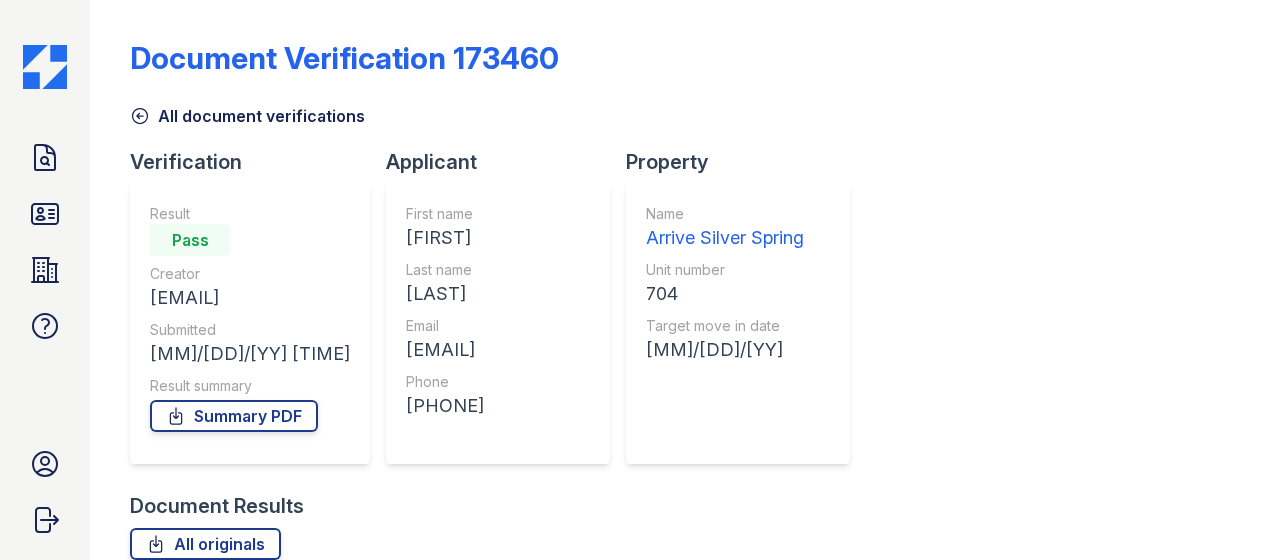 click 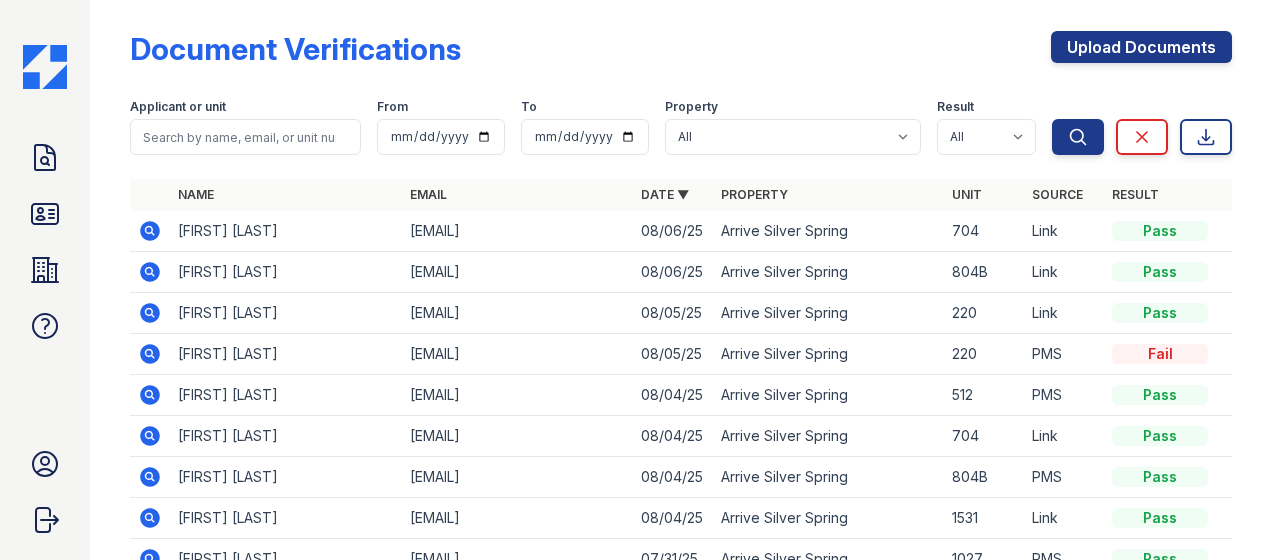 scroll, scrollTop: 6, scrollLeft: 0, axis: vertical 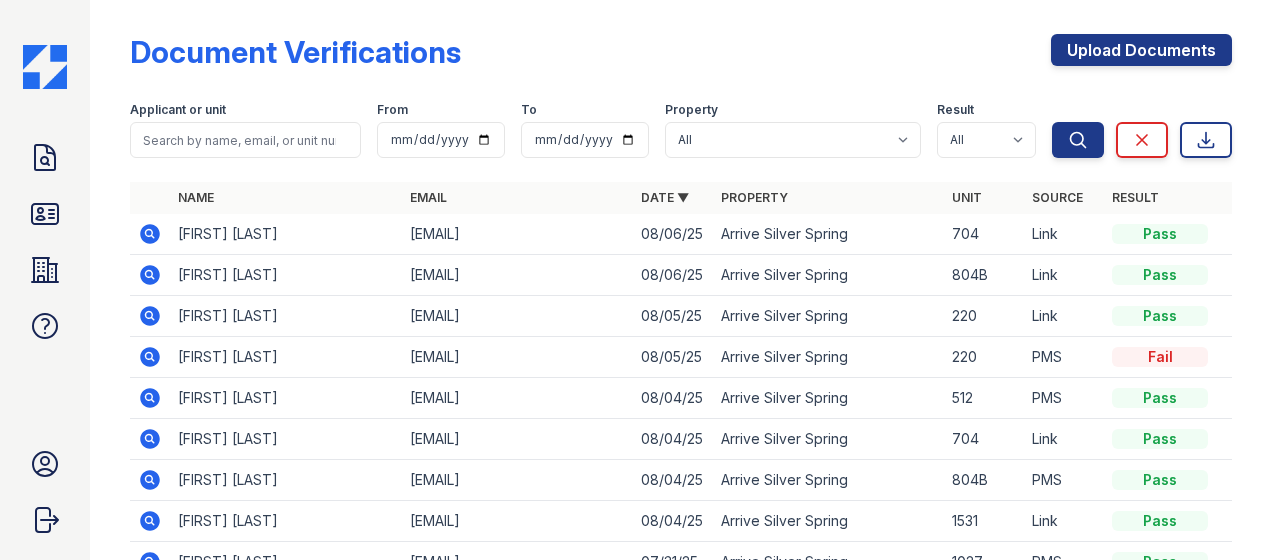 click 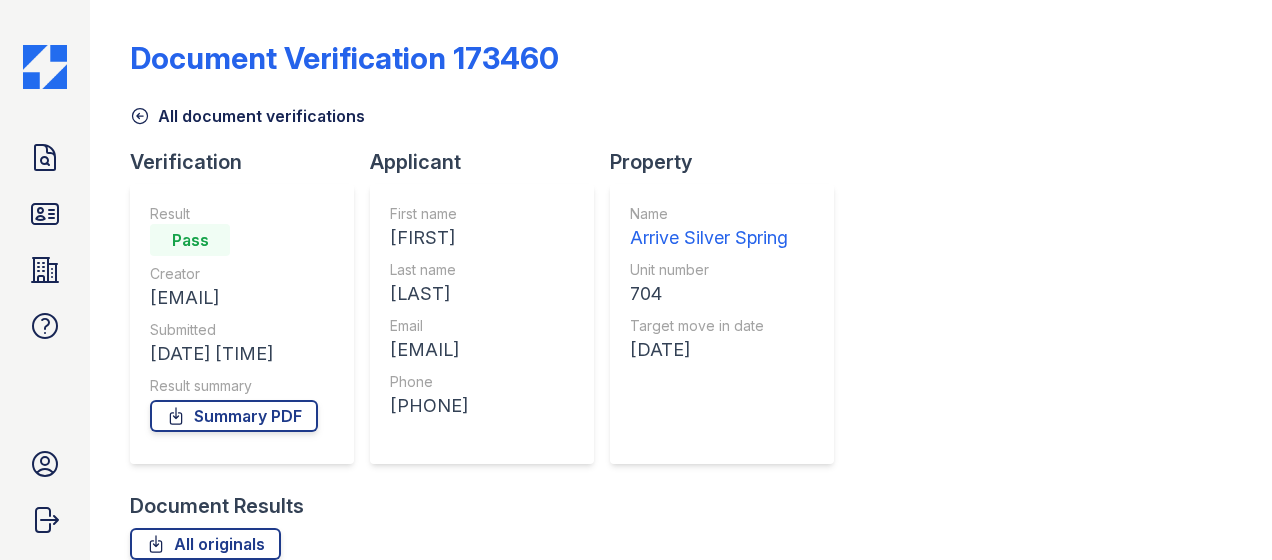 scroll, scrollTop: 0, scrollLeft: 0, axis: both 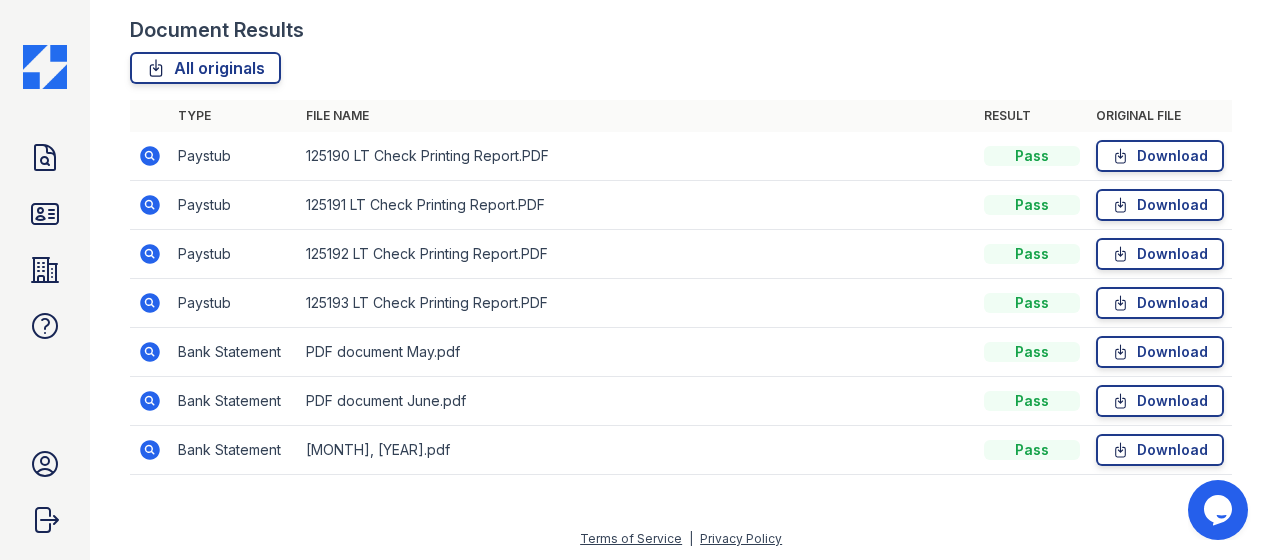 click 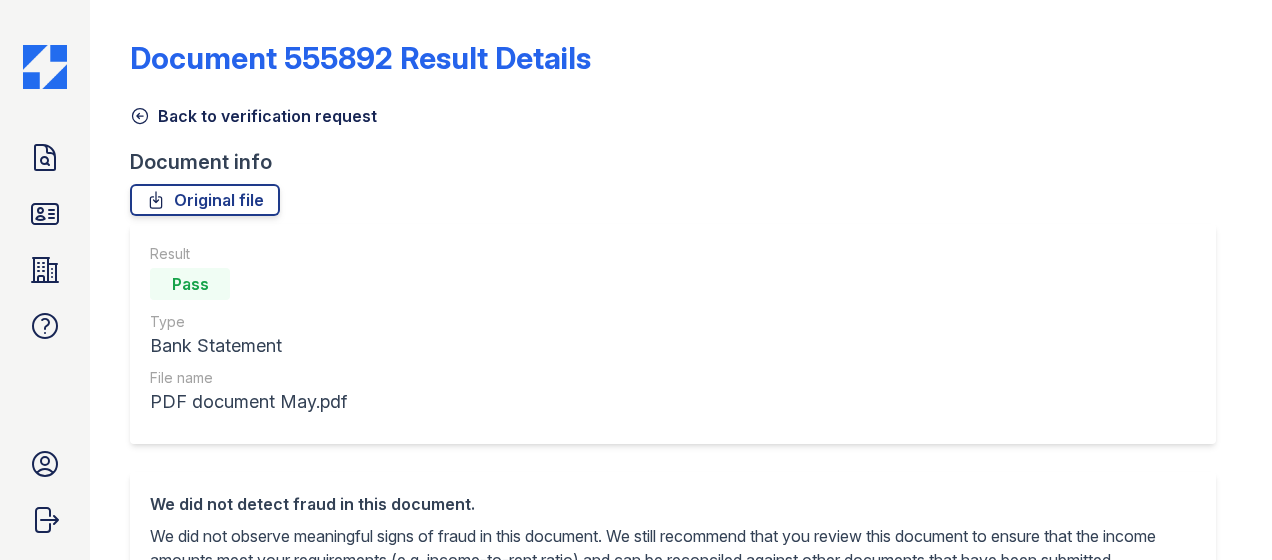 scroll, scrollTop: 0, scrollLeft: 0, axis: both 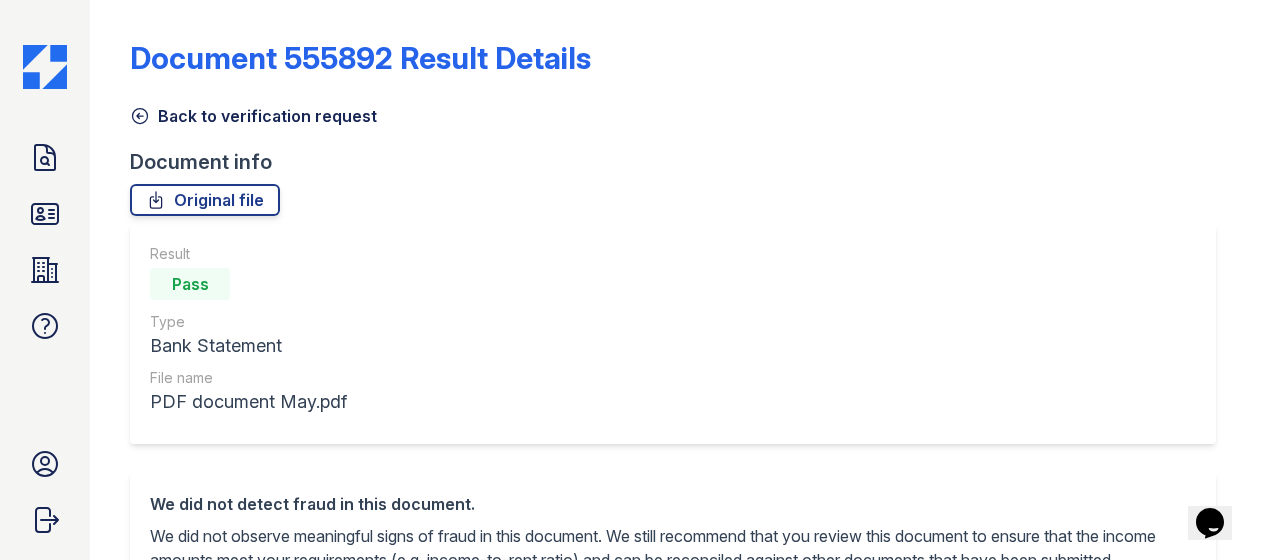 click 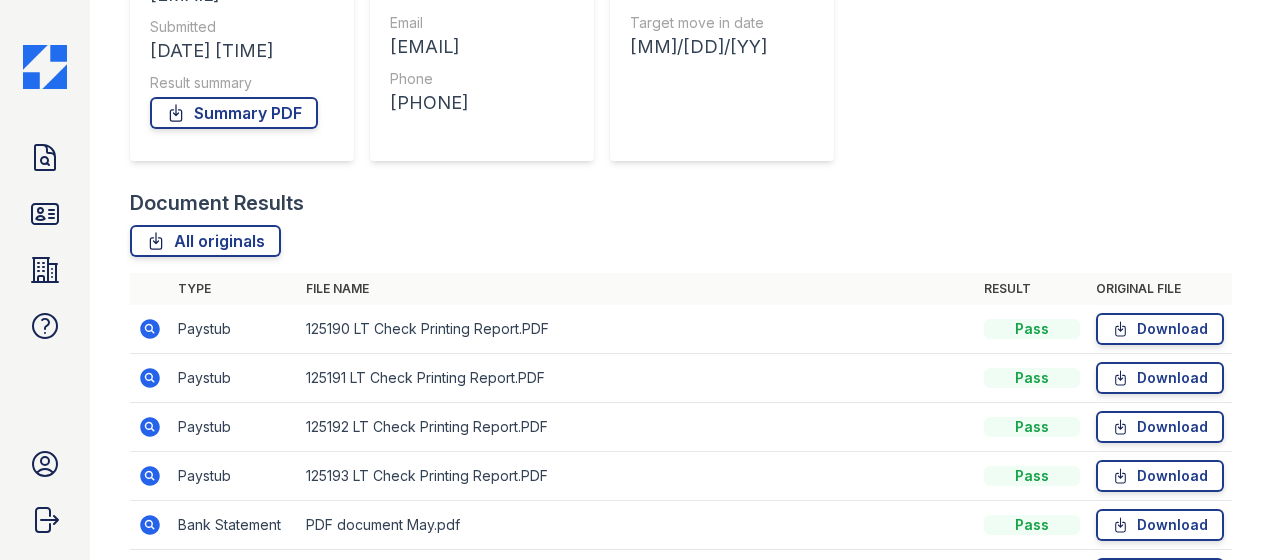 scroll, scrollTop: 406, scrollLeft: 0, axis: vertical 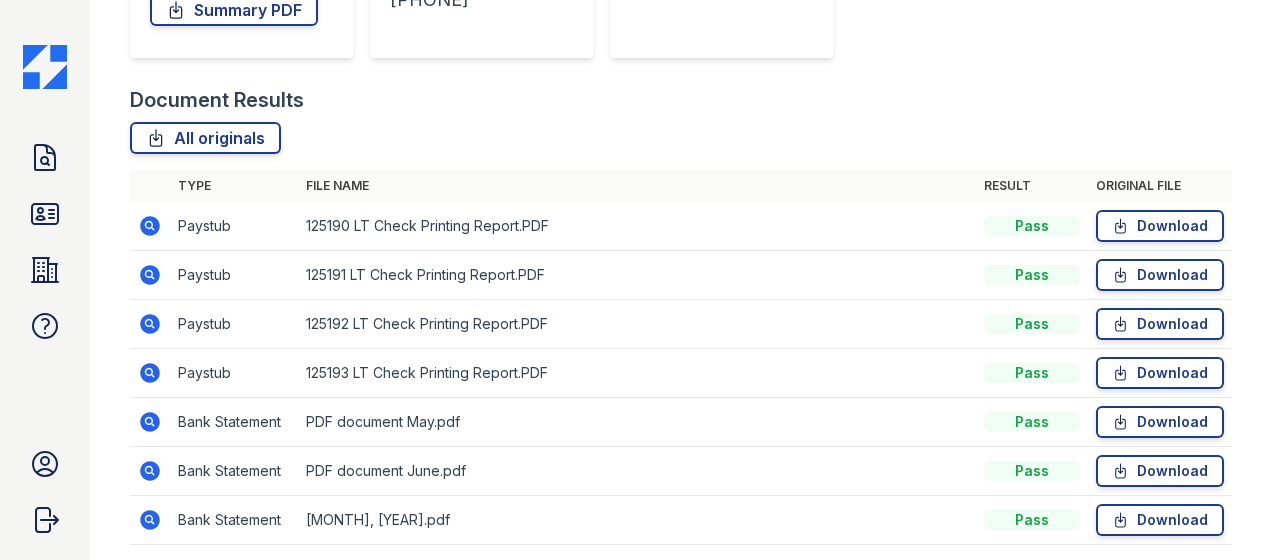 click 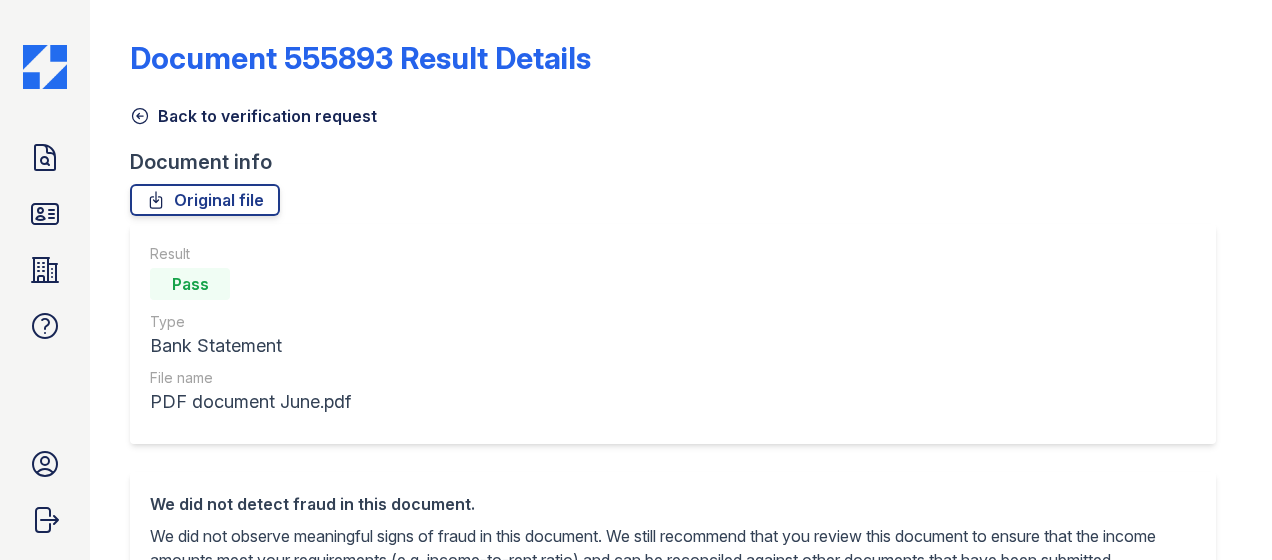 scroll, scrollTop: 0, scrollLeft: 0, axis: both 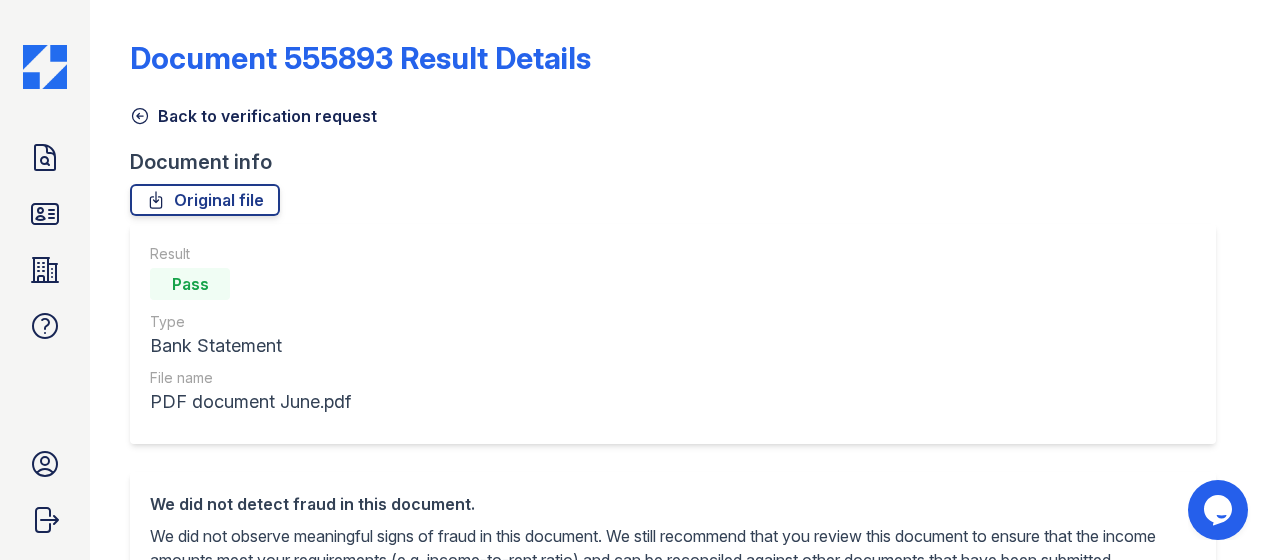click 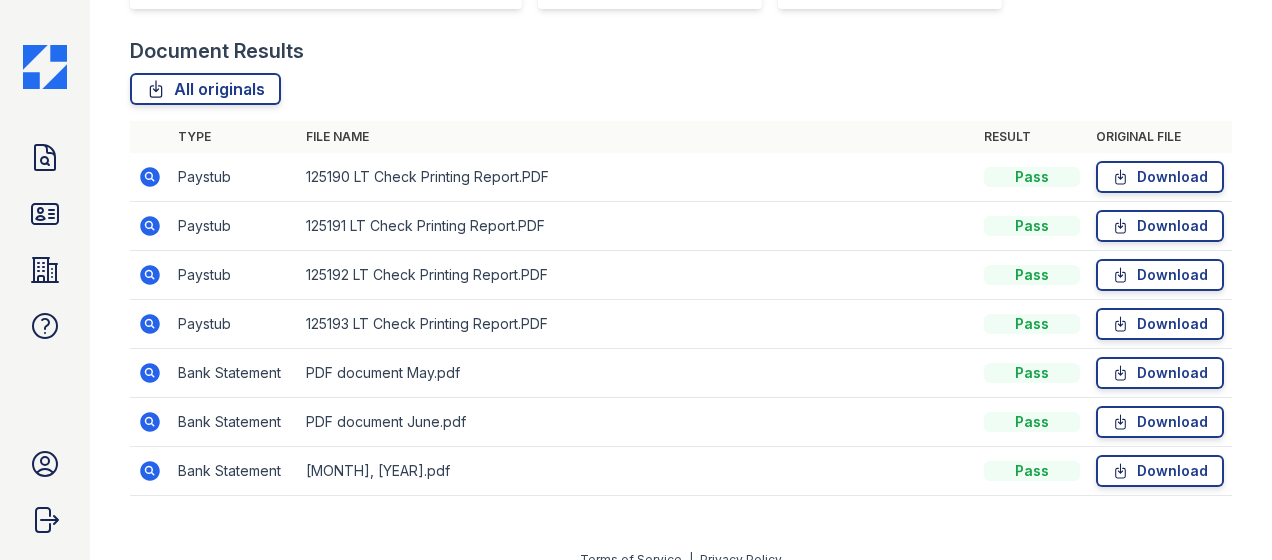 scroll, scrollTop: 458, scrollLeft: 0, axis: vertical 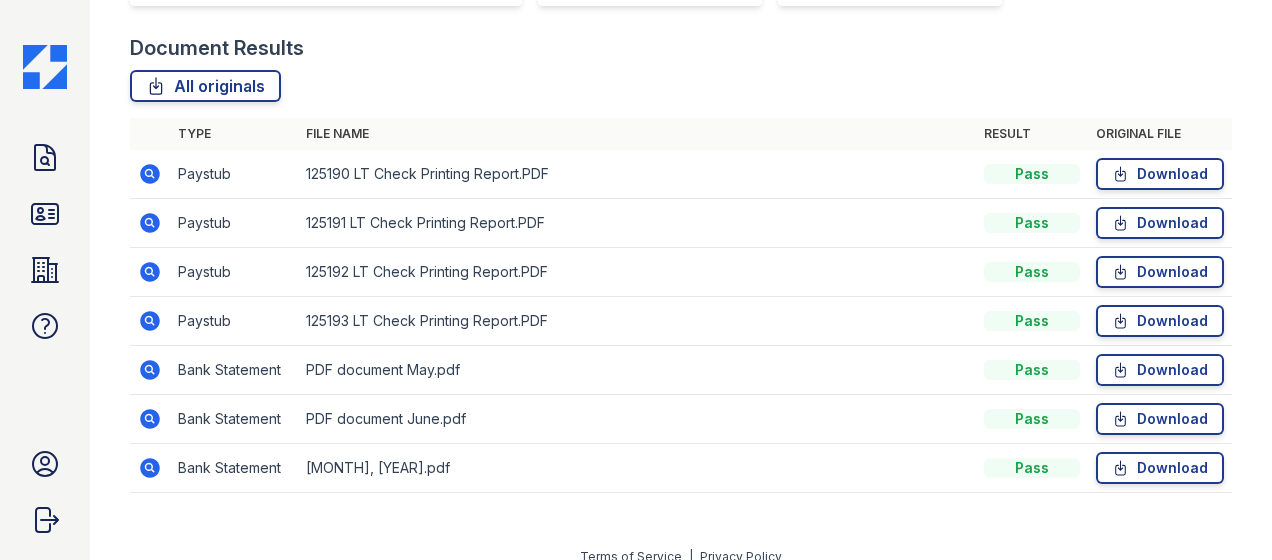 click 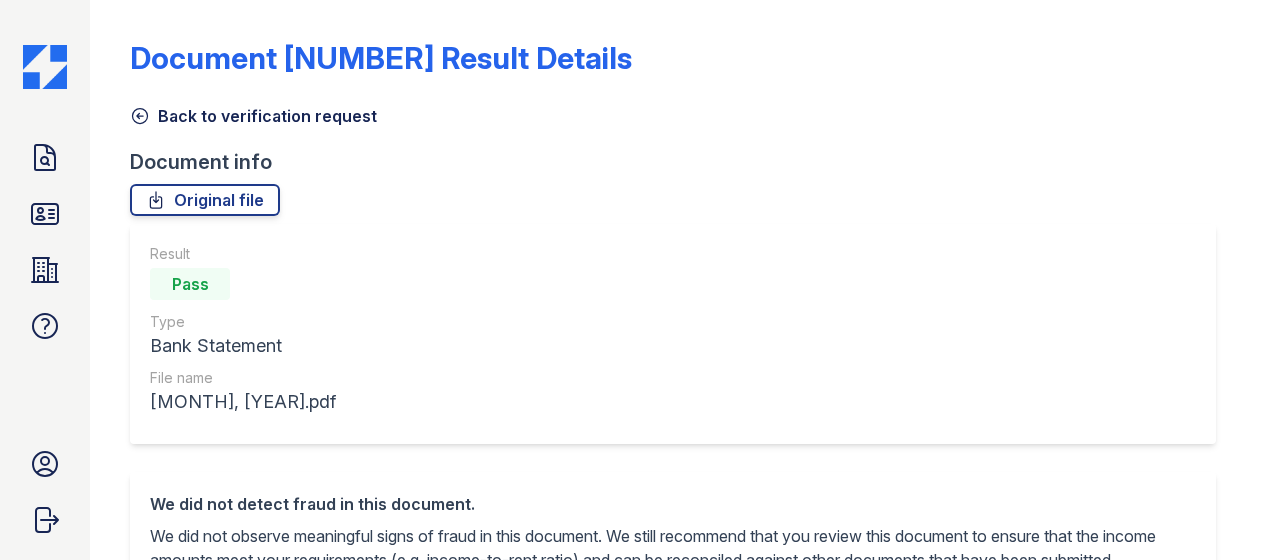 scroll, scrollTop: 0, scrollLeft: 0, axis: both 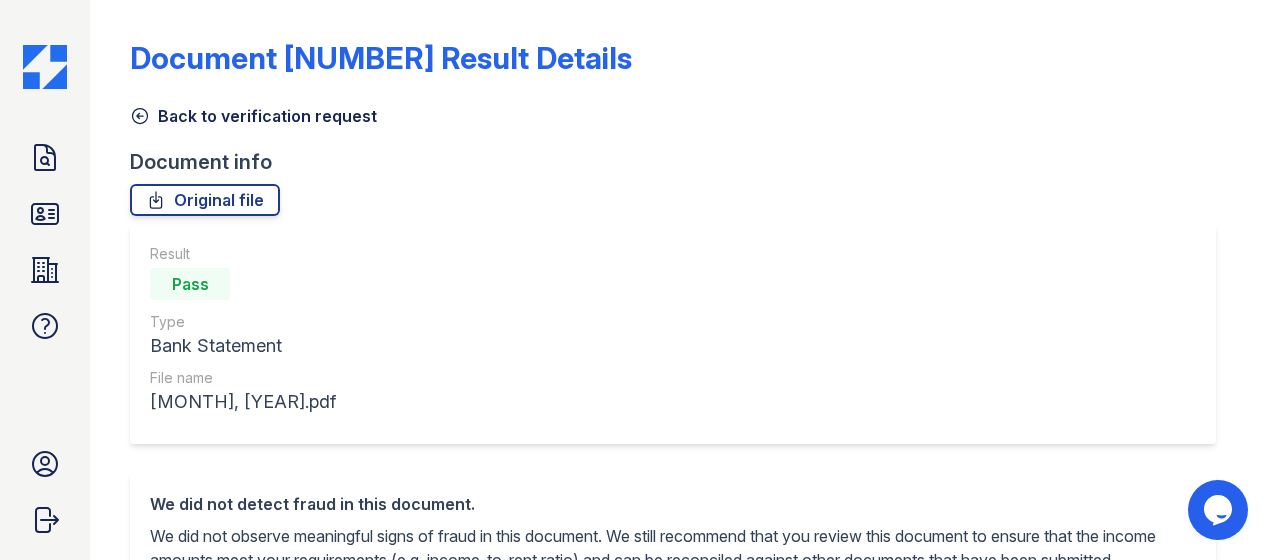 click 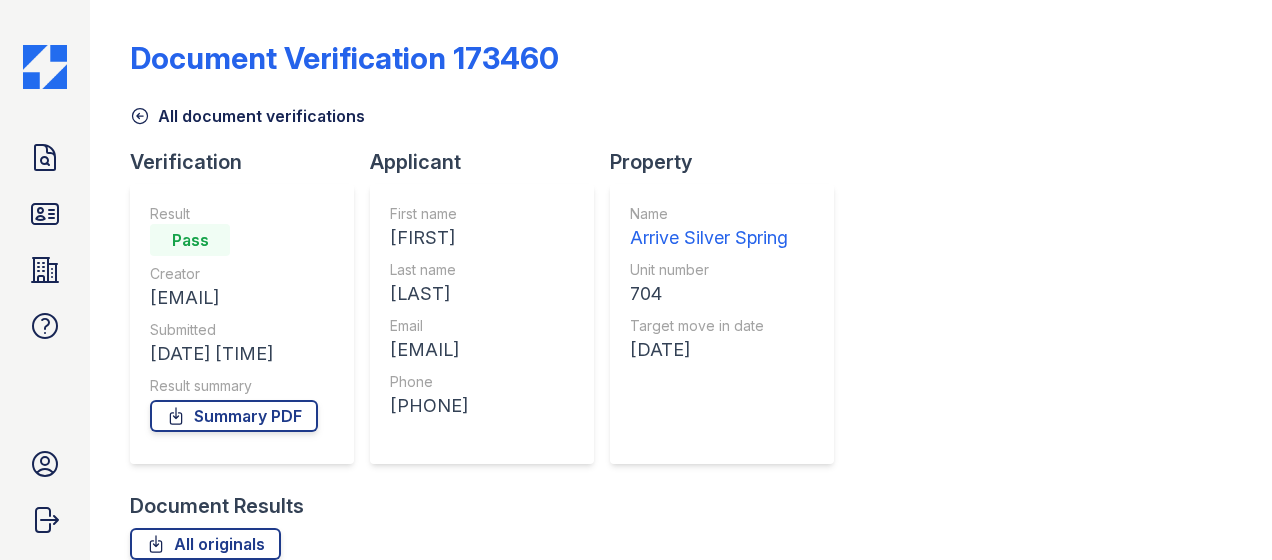 click 